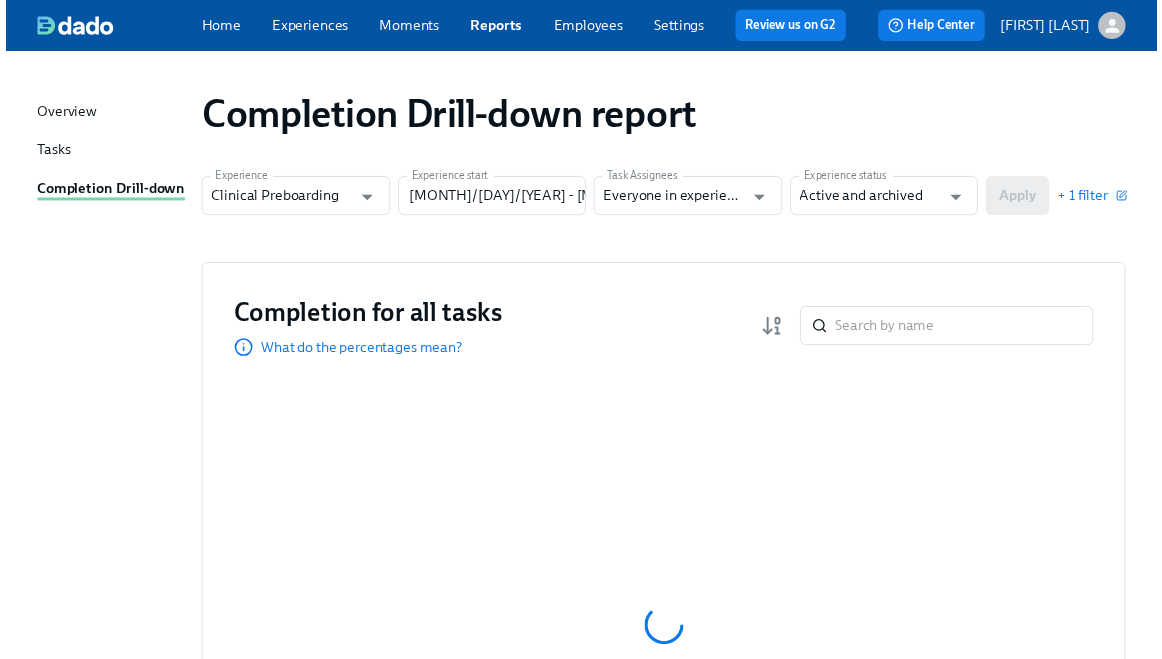 scroll, scrollTop: 0, scrollLeft: 0, axis: both 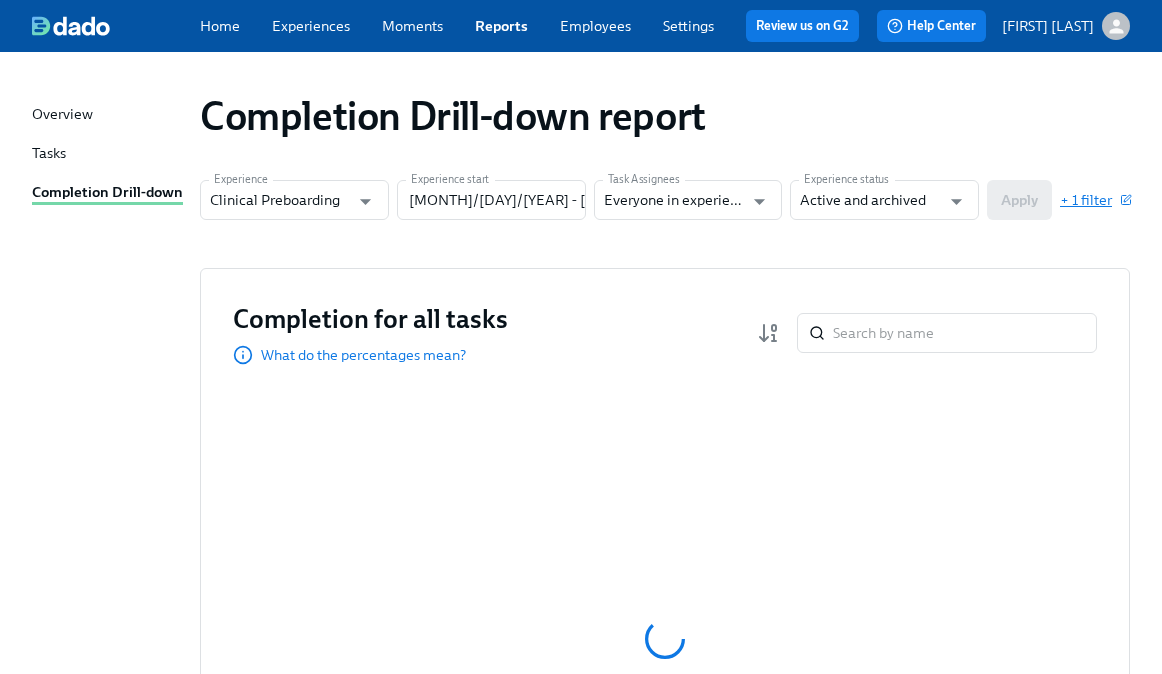 click on "+ 1 filter" at bounding box center (1095, 200) 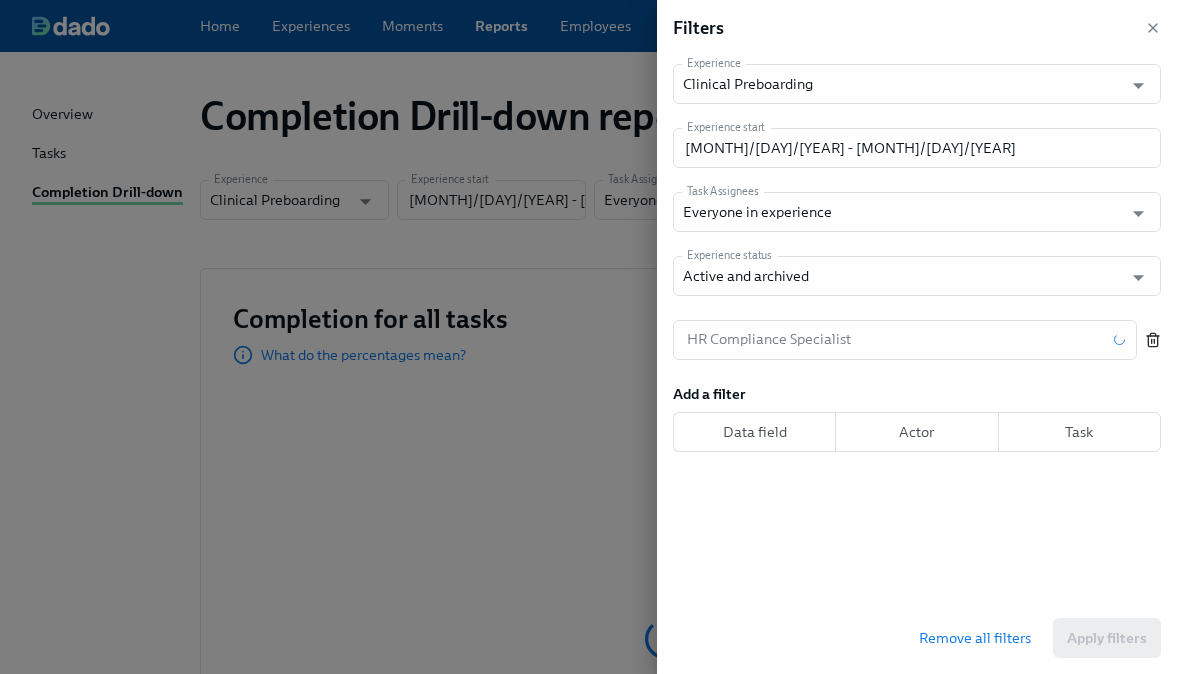 click 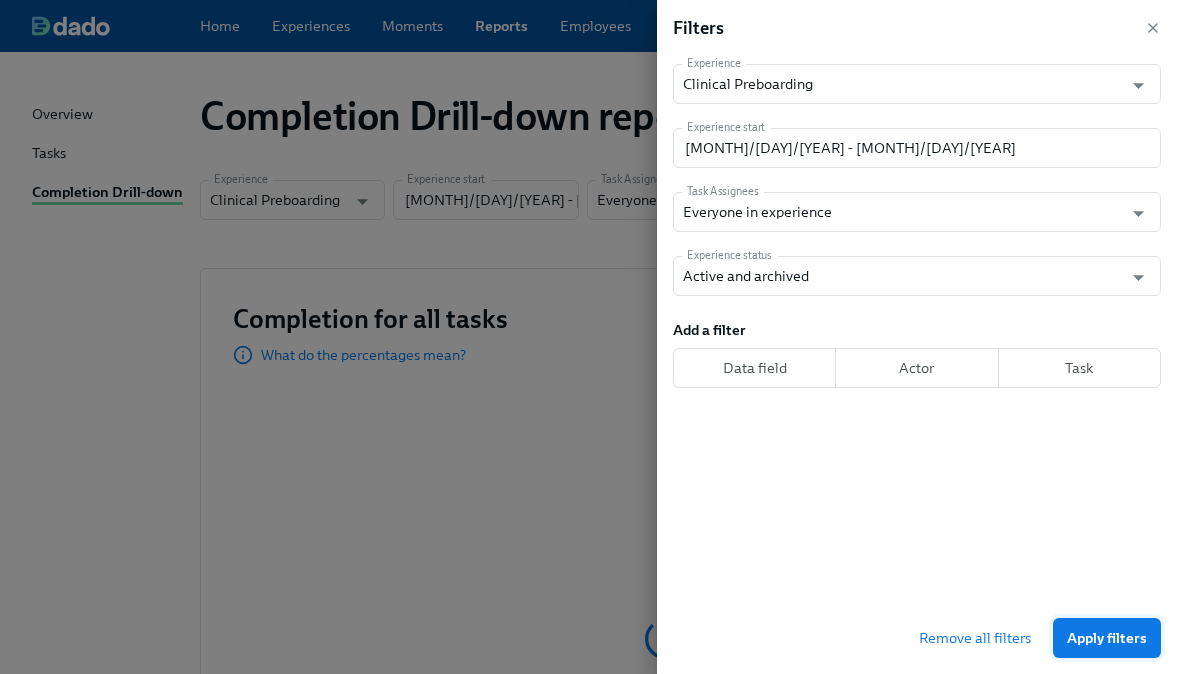 click on "Apply filters" at bounding box center (1107, 638) 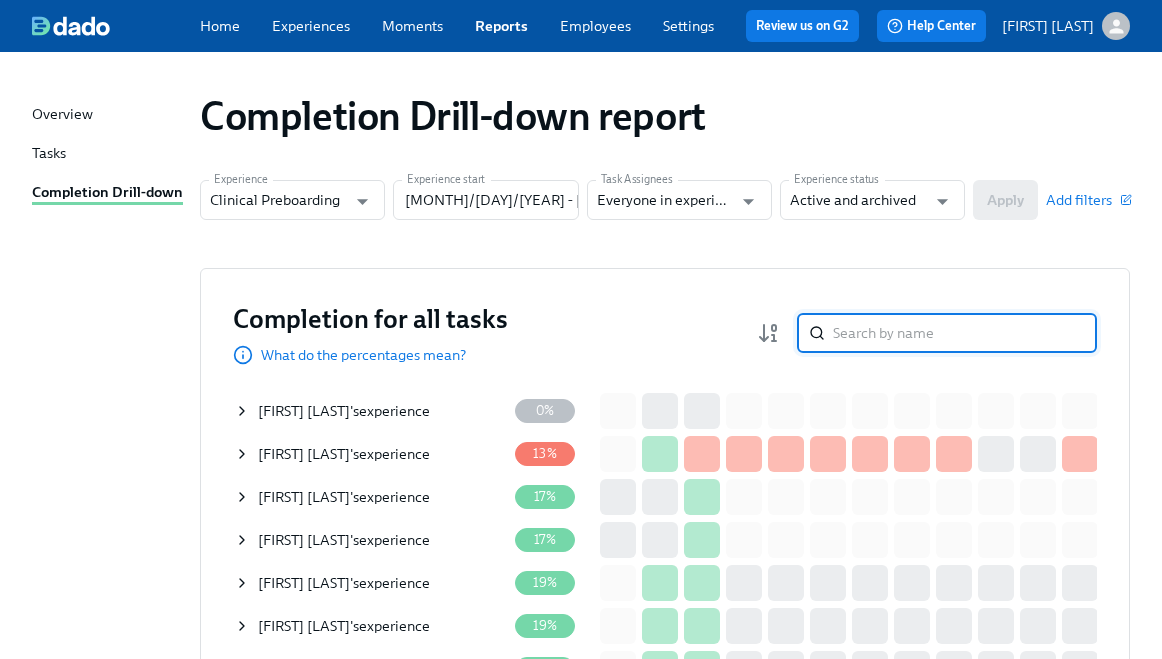 click at bounding box center (965, 333) 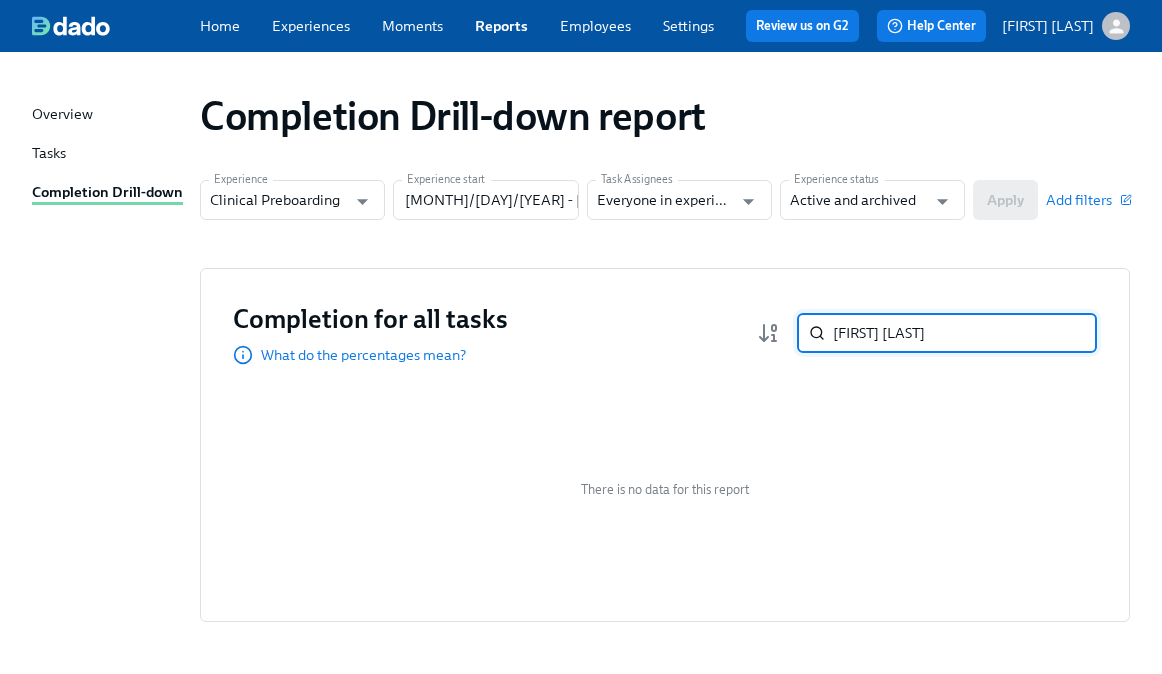 paste on "[FIRST] [LAST]" 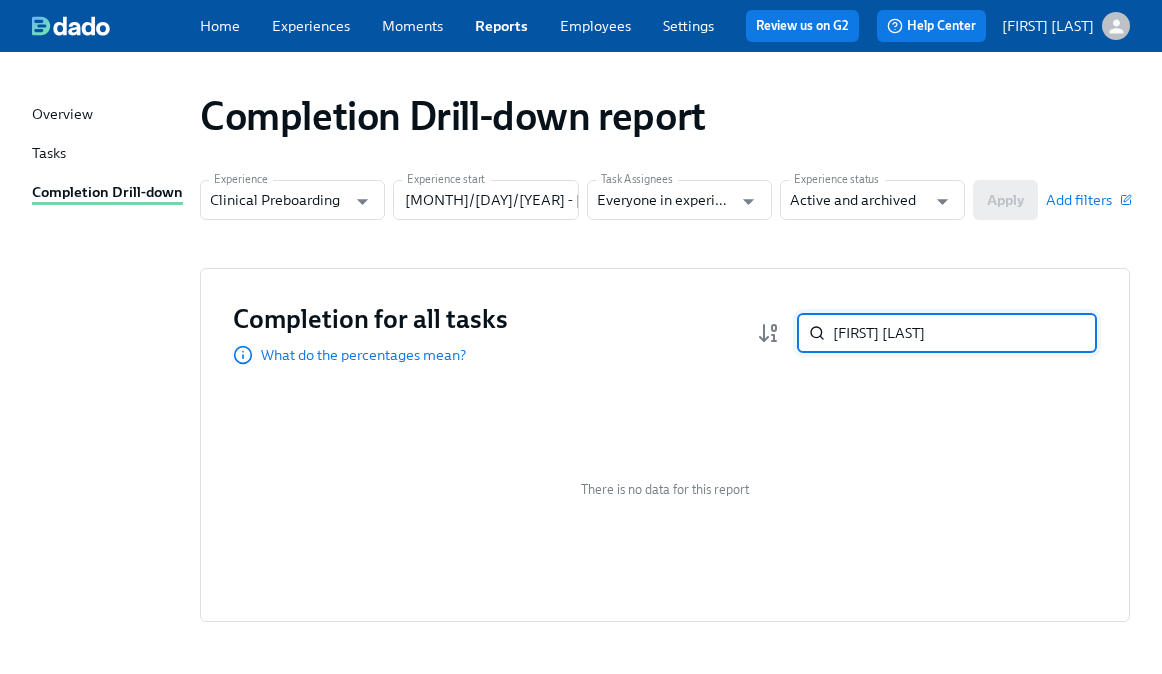paste on "[FIRST] [LAST]" 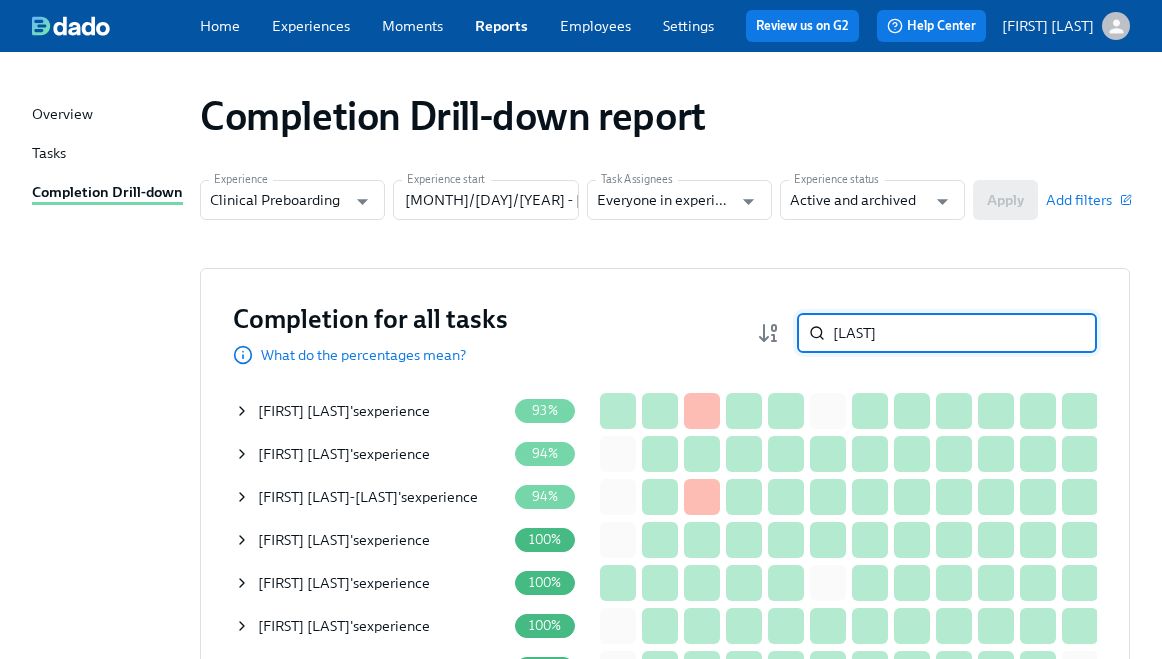 scroll, scrollTop: 191, scrollLeft: 0, axis: vertical 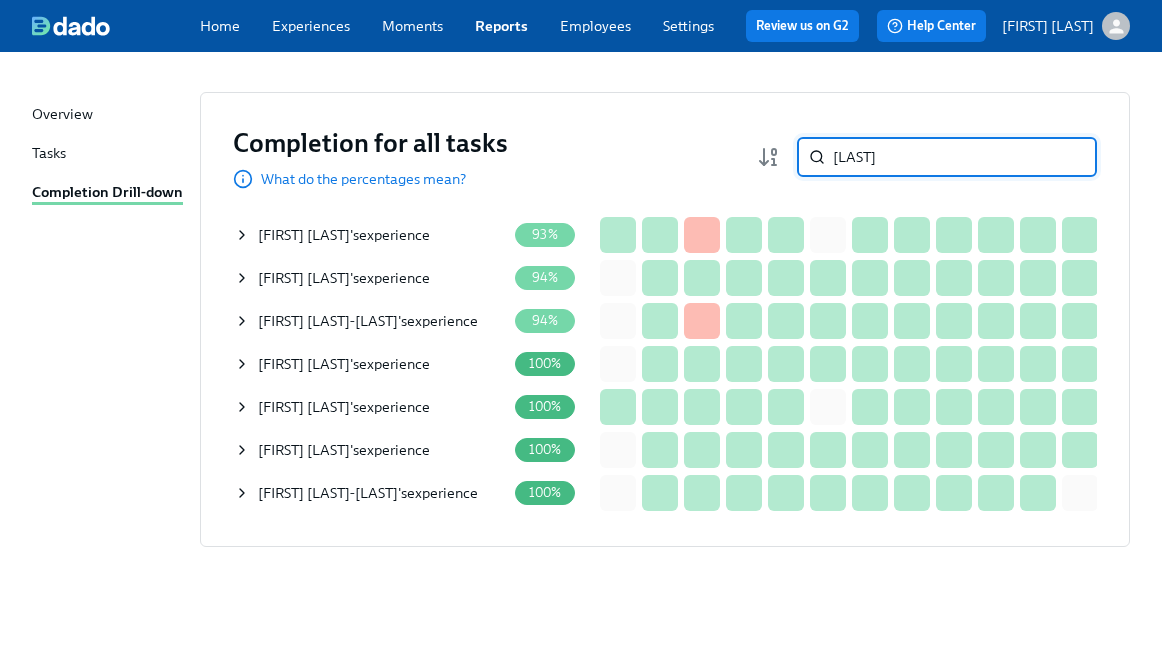 click on "[LAST]" at bounding box center (965, 157) 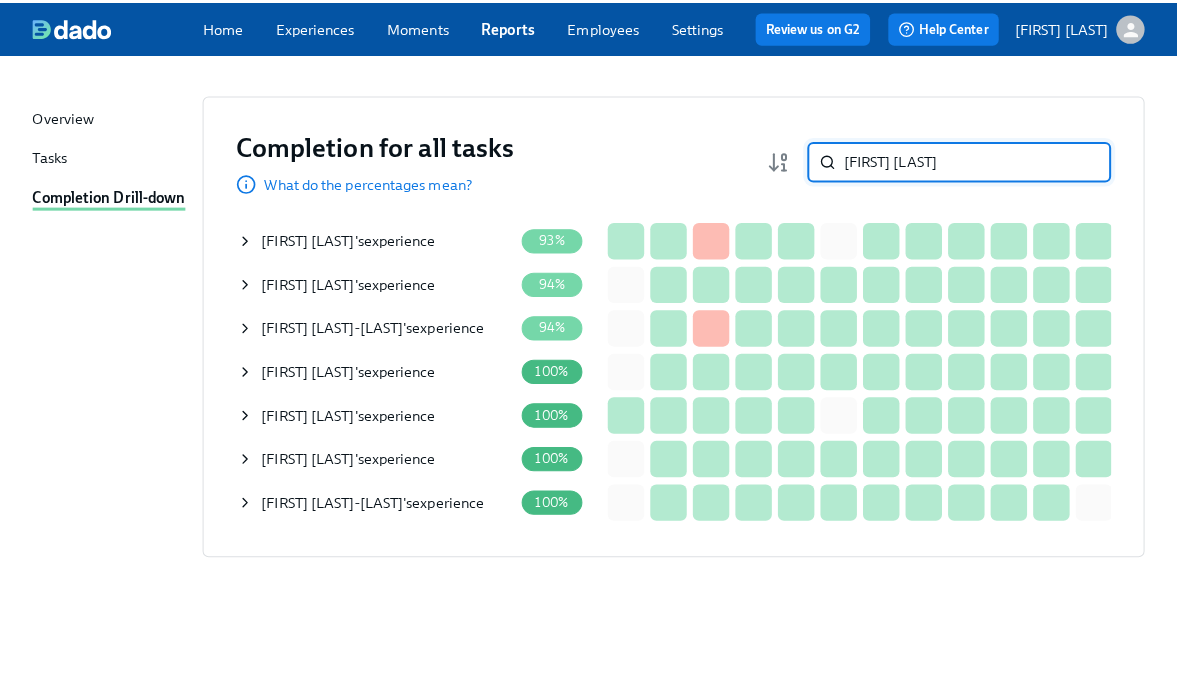 scroll, scrollTop: 0, scrollLeft: 0, axis: both 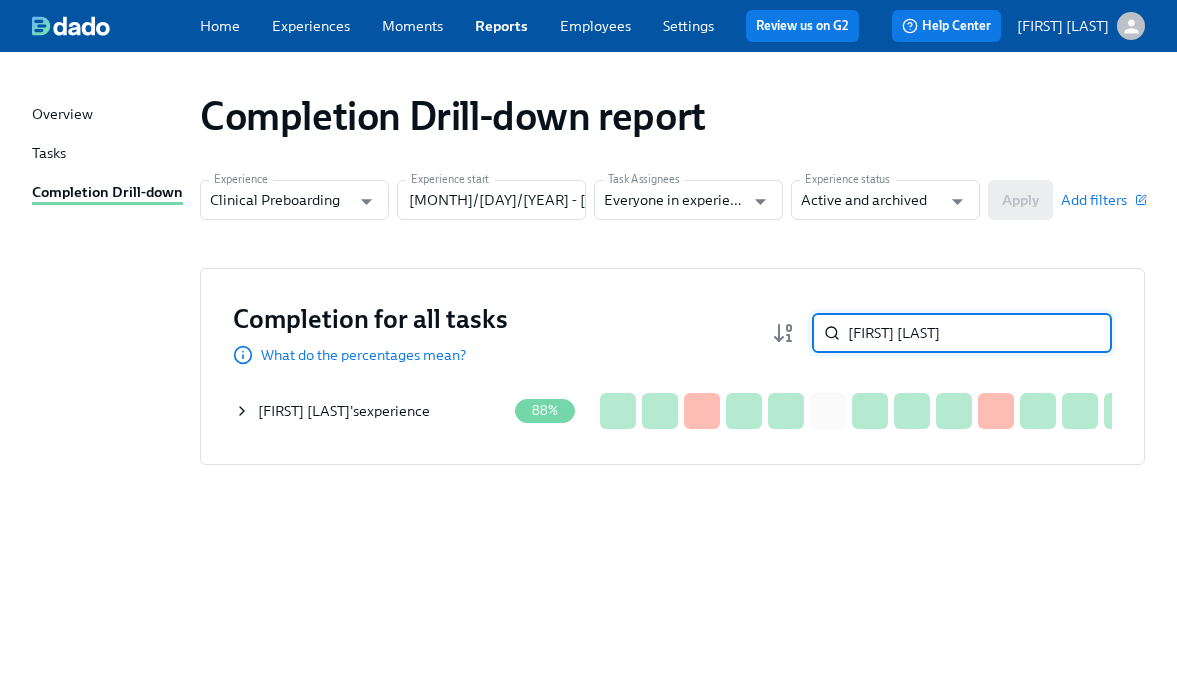 type on "[FIRST] [LAST]" 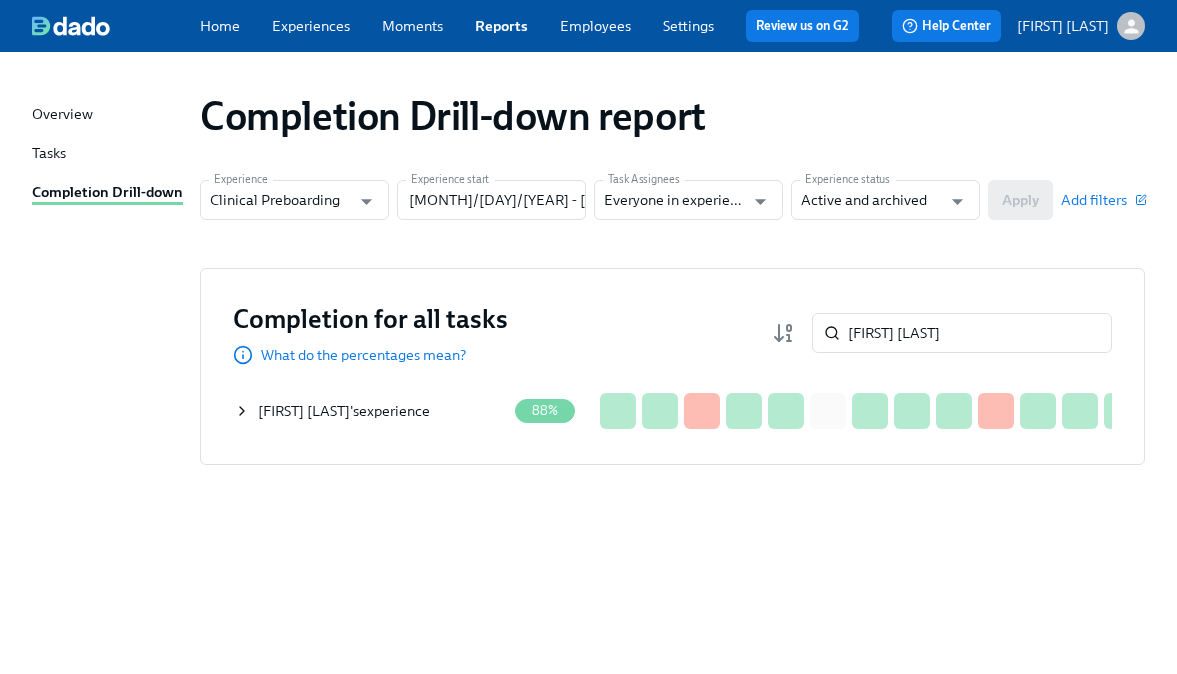 click 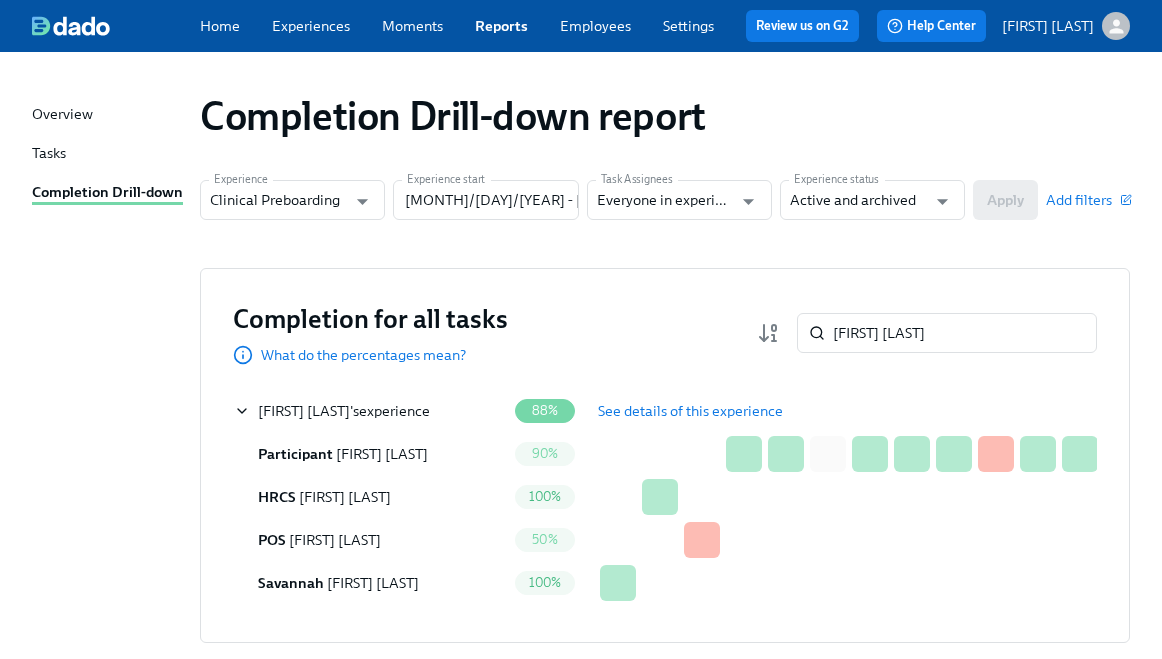 click on "See details of this experience" at bounding box center [690, 411] 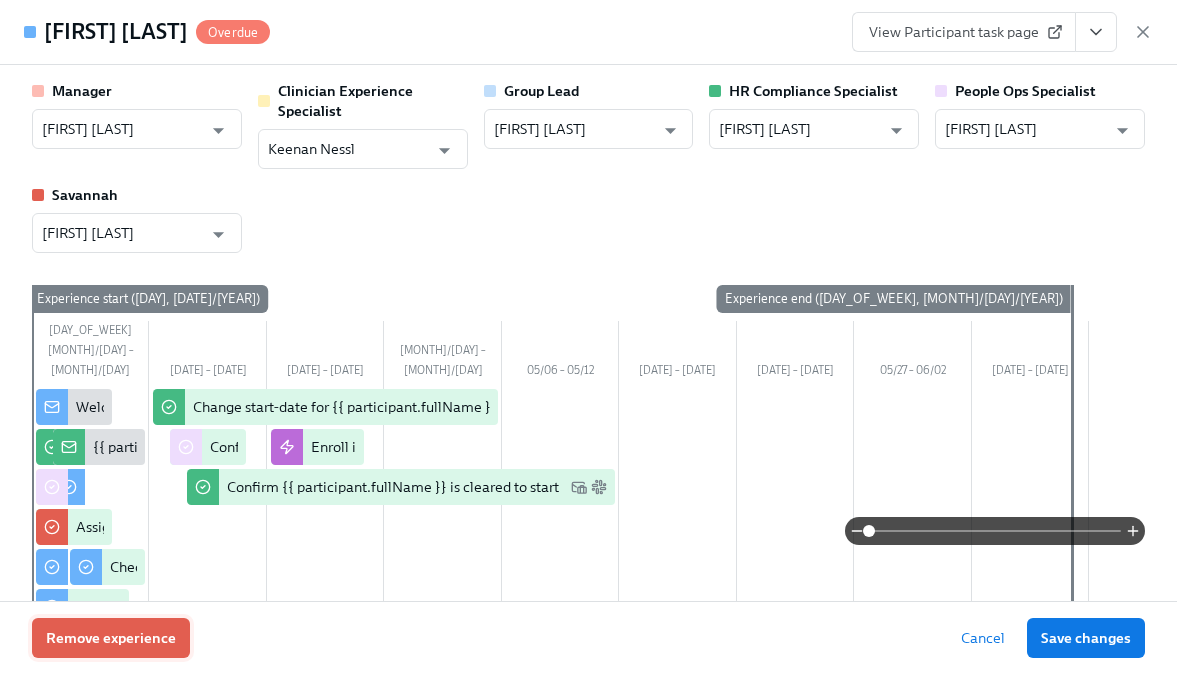 click on "Remove experience" at bounding box center [111, 638] 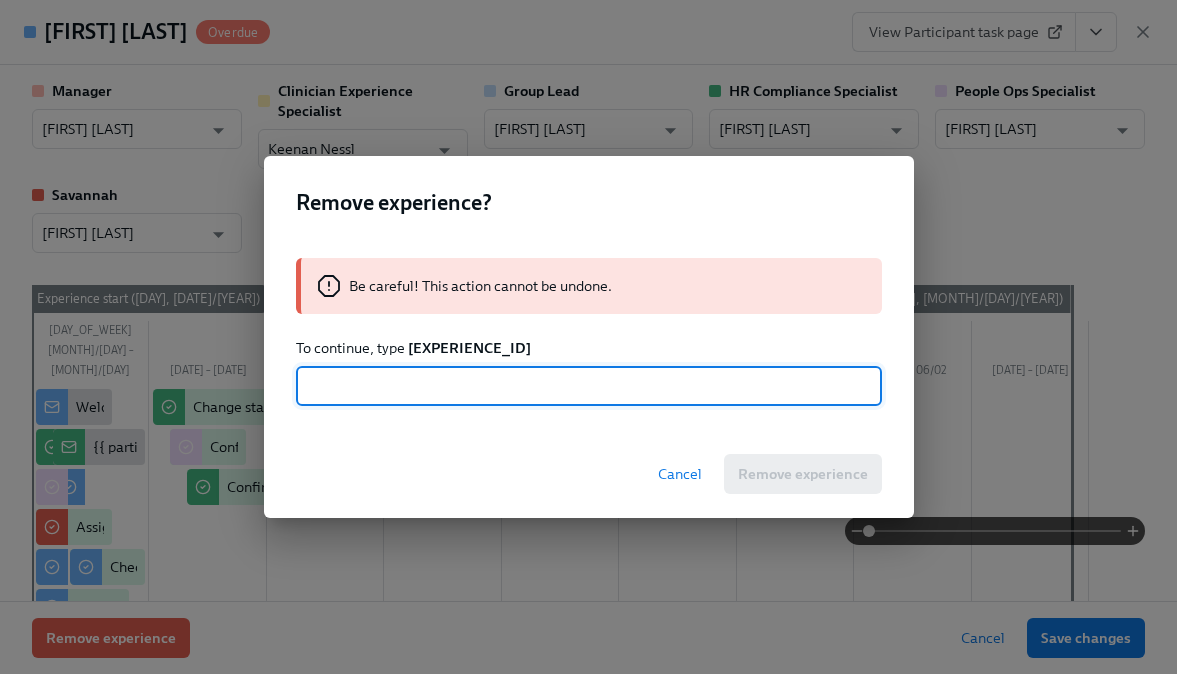 click on "[EXPERIENCE_ID]" at bounding box center (469, 348) 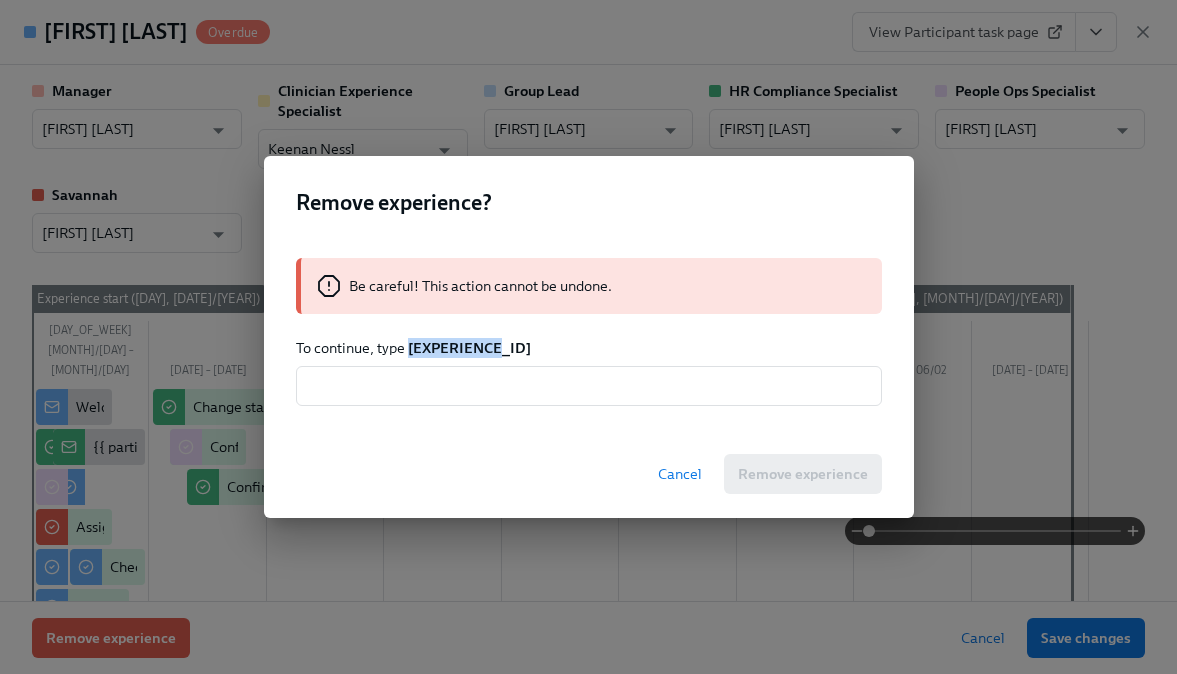 click on "[EXPERIENCE_ID]" at bounding box center (469, 348) 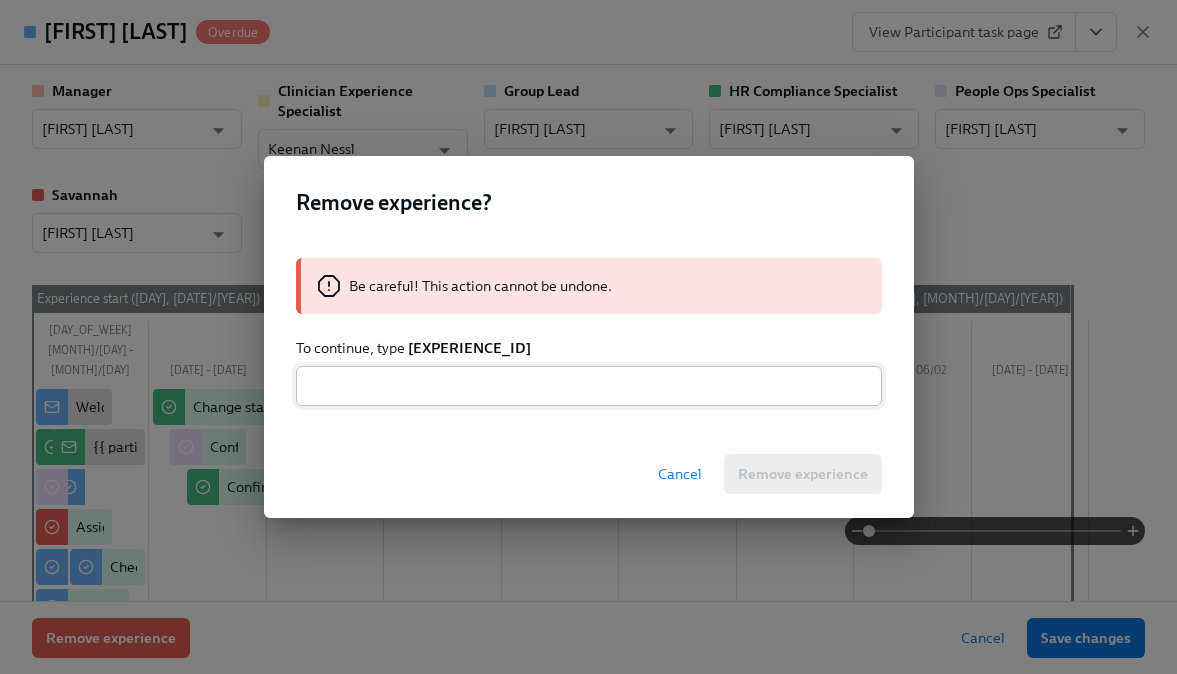 click at bounding box center [589, 386] 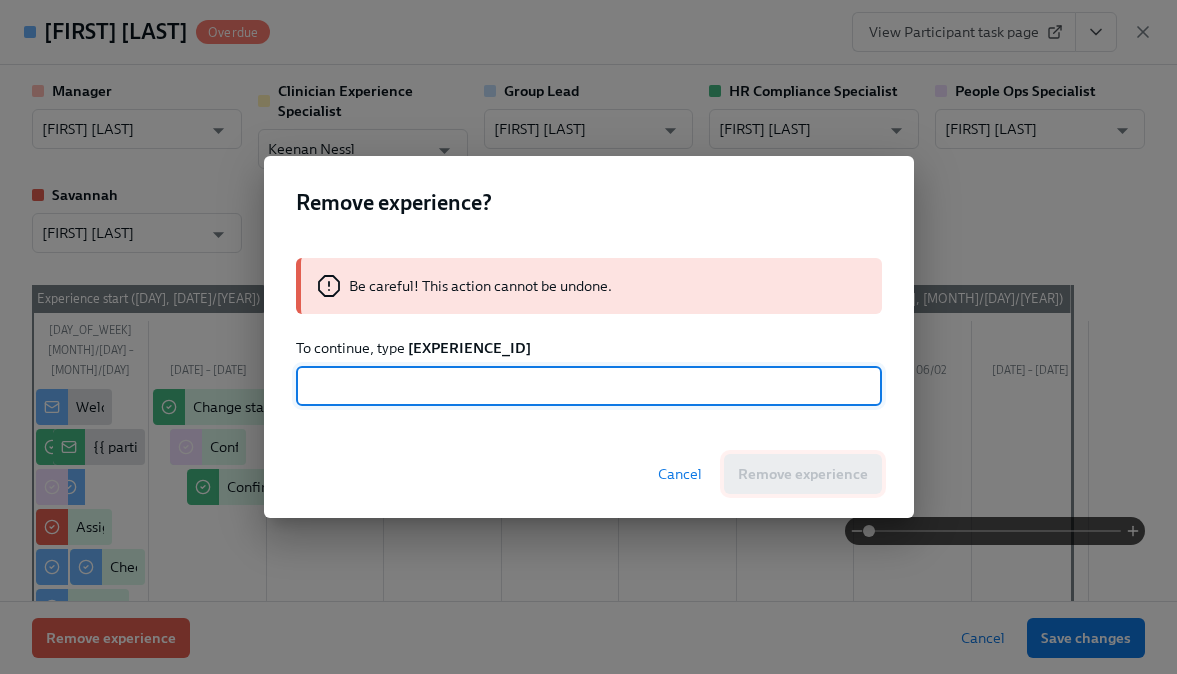 paste on "[EXPERIENCE_ID]" 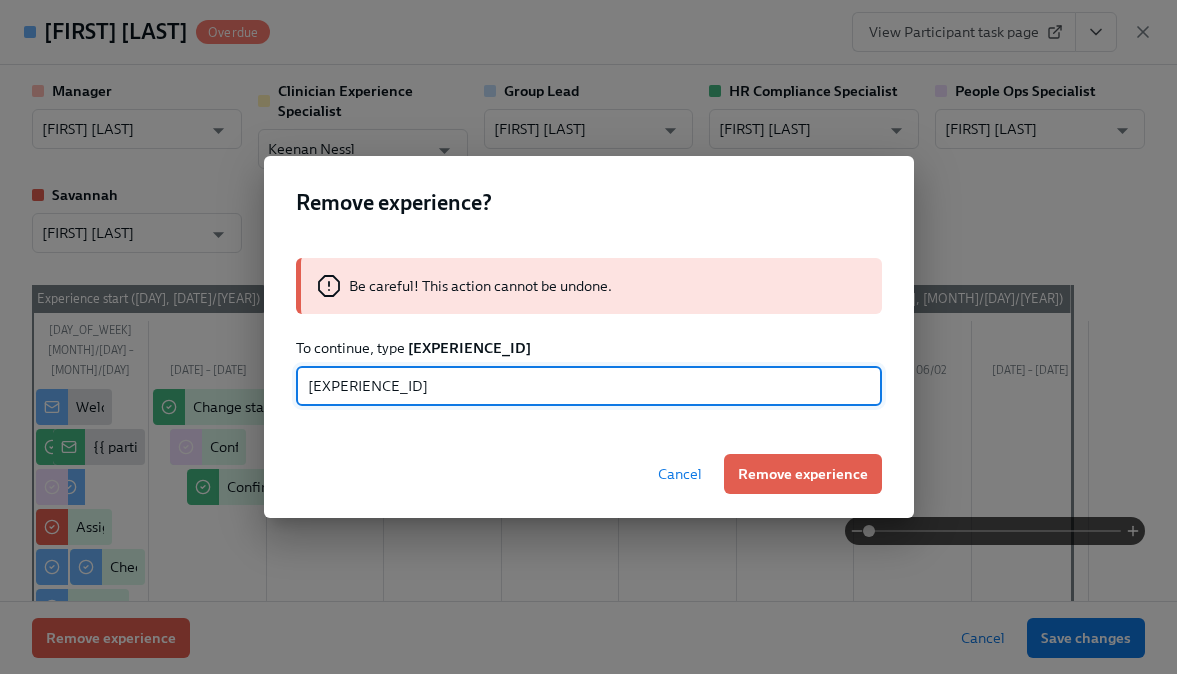 type on "[EXPERIENCE_ID]" 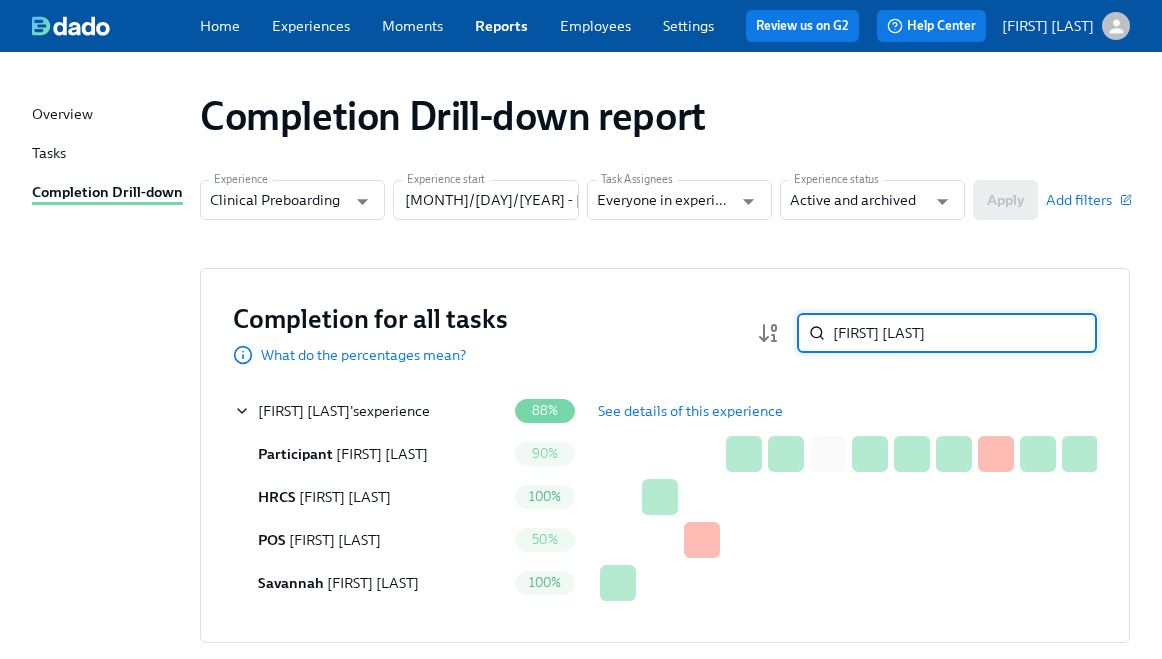 click on "[FIRST] [LAST]" at bounding box center [965, 333] 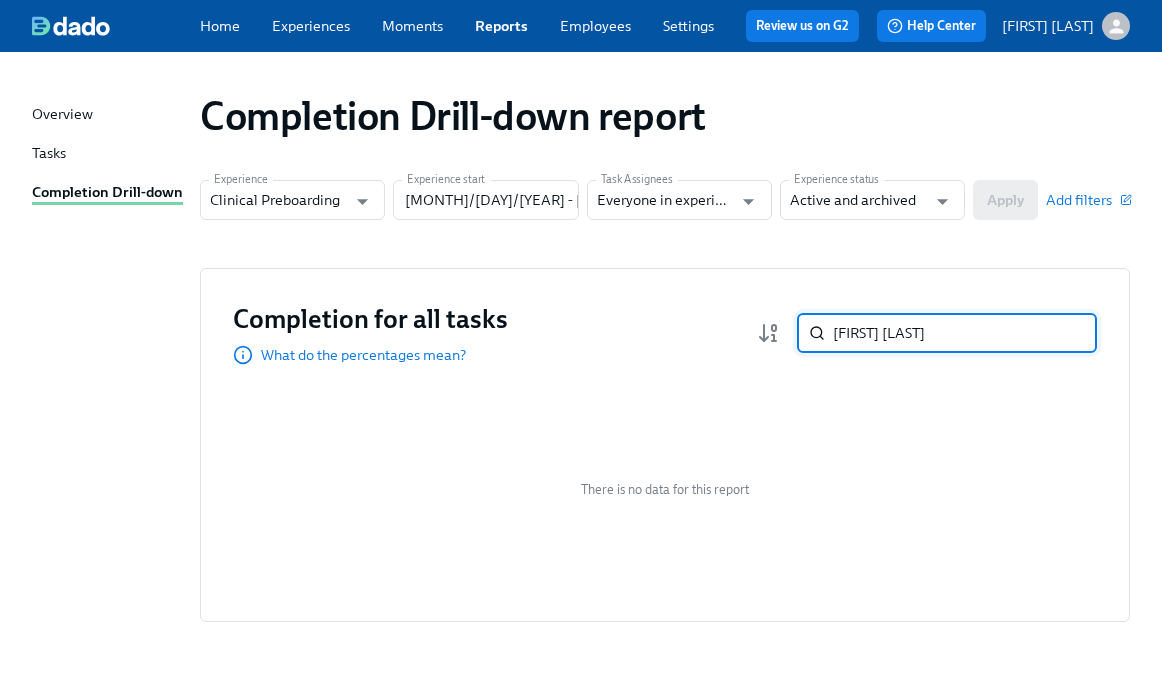paste on "[FIRST] [LAST]" 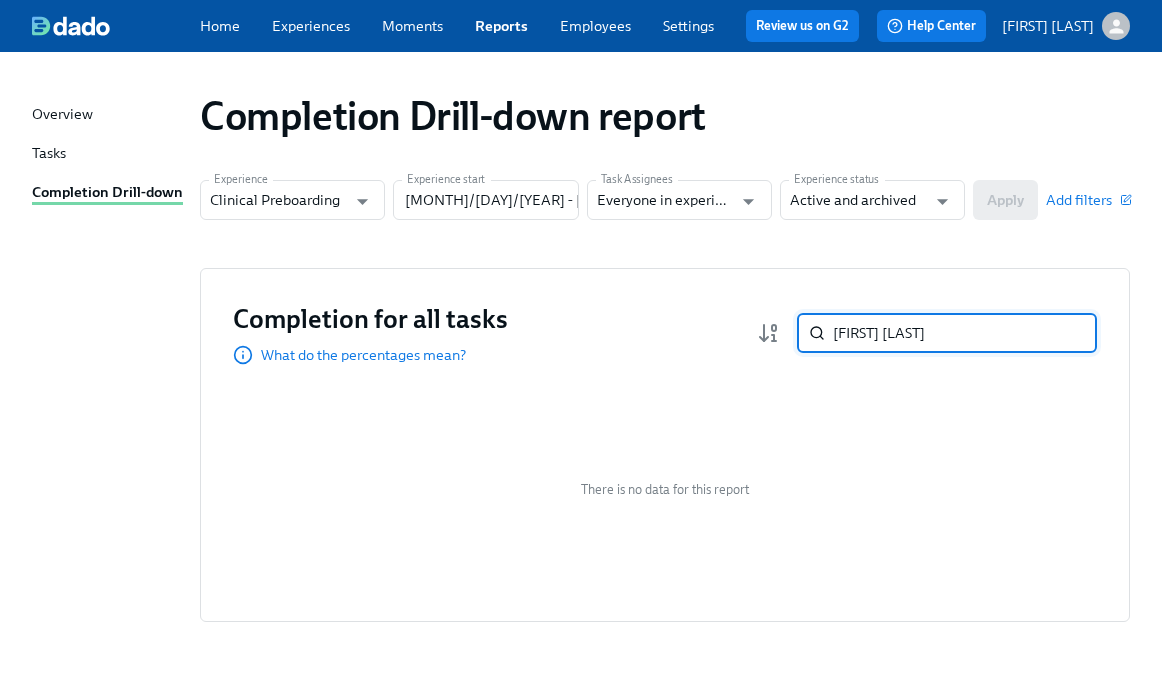paste on "[FIRST] [LAST]" 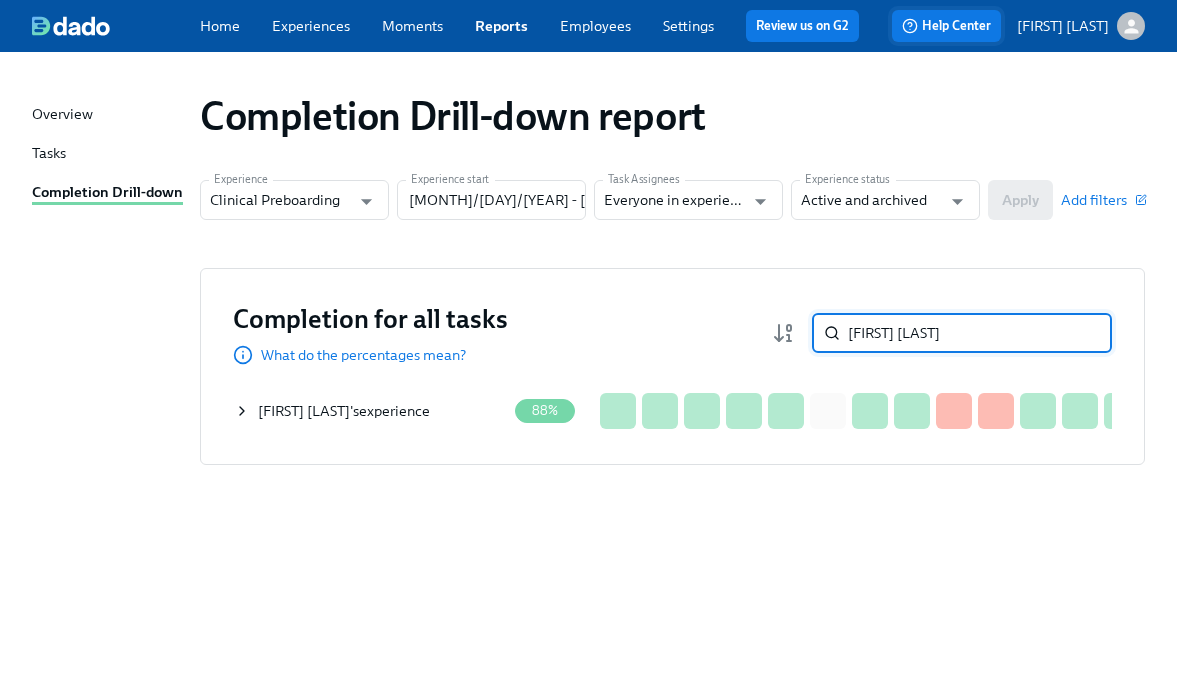 type on "[FIRST] [LAST]" 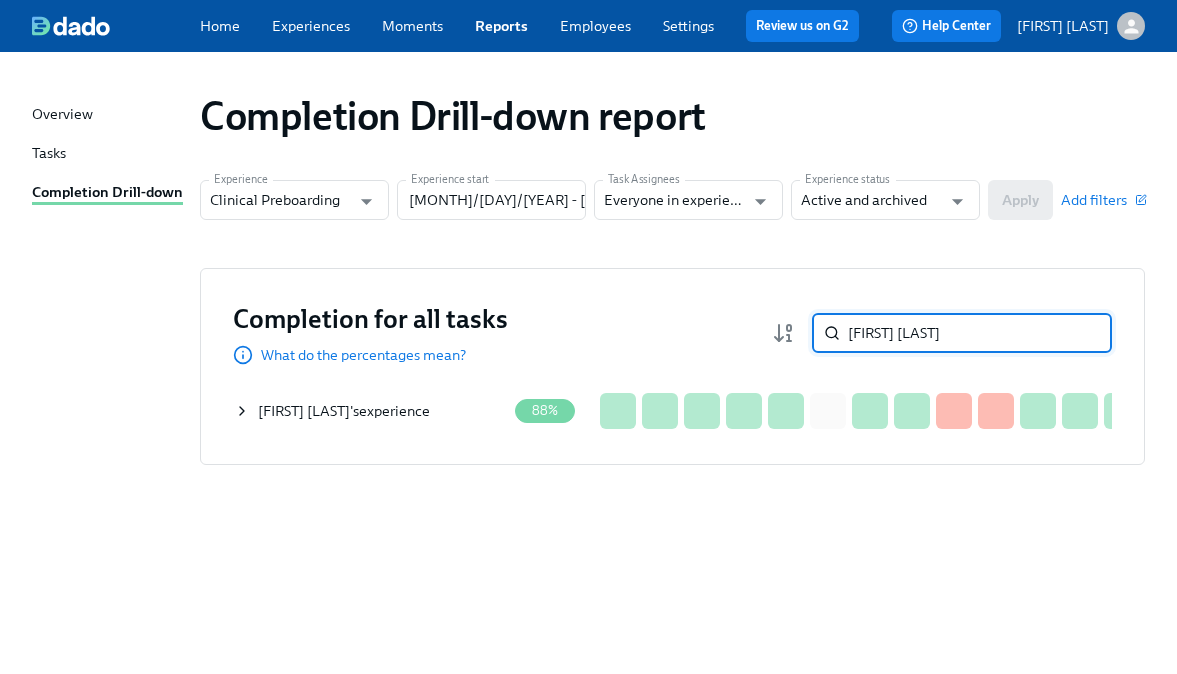 click 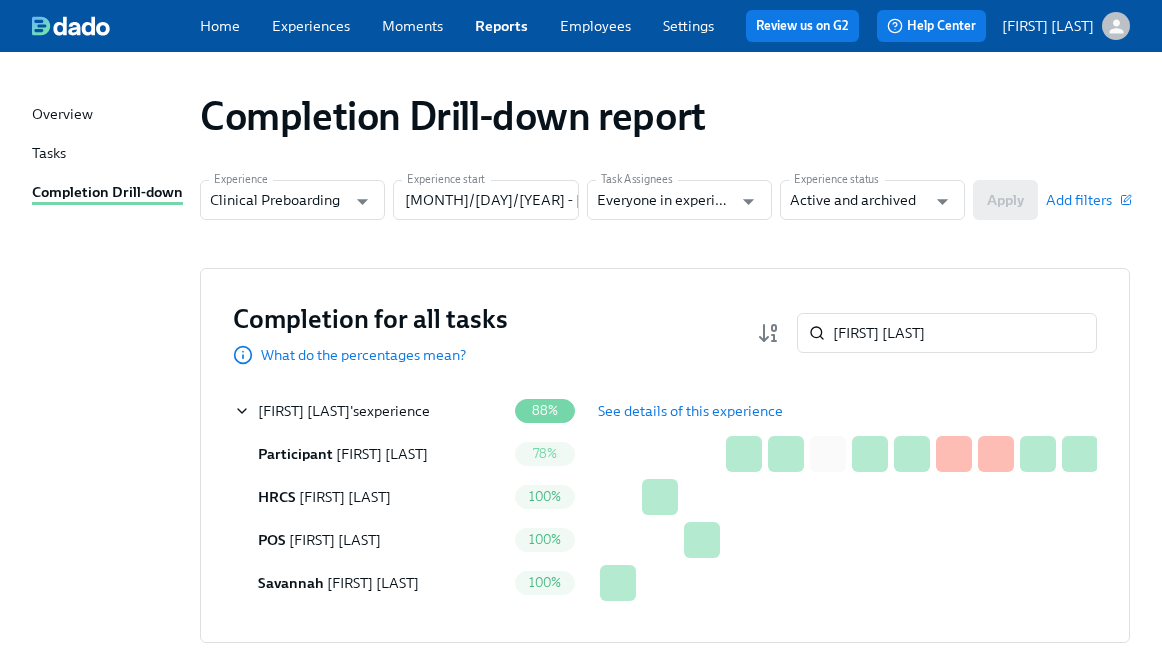 click on "See details of this experience" at bounding box center [690, 411] 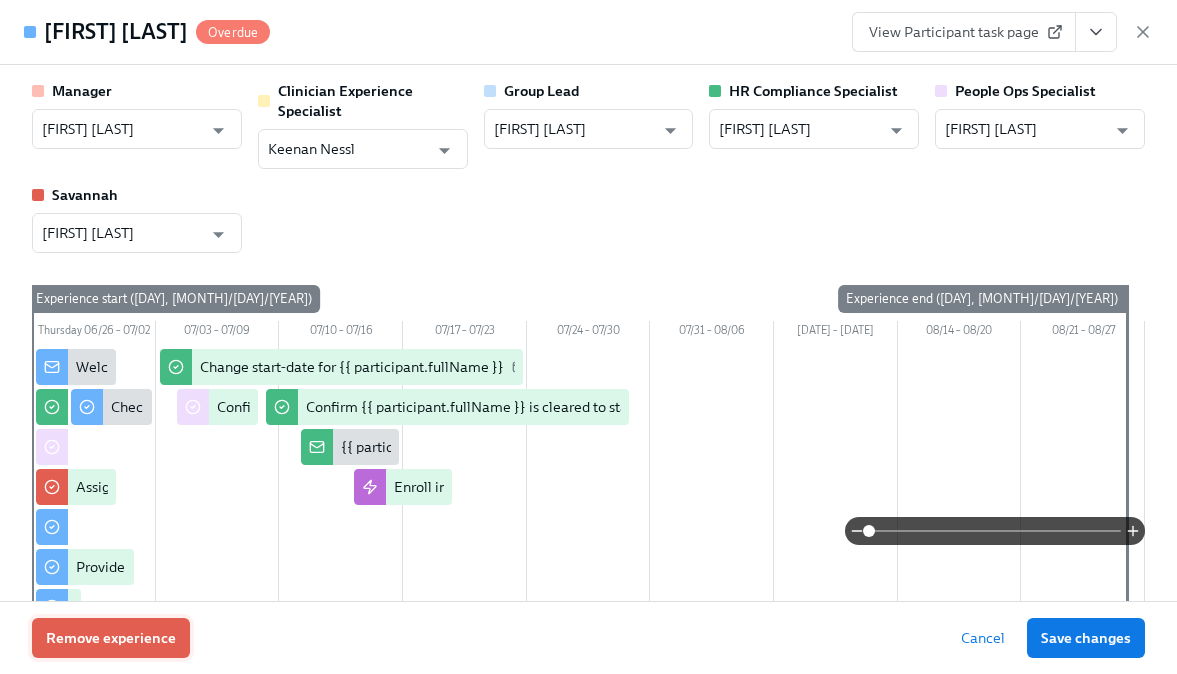 click on "Remove experience" at bounding box center [111, 638] 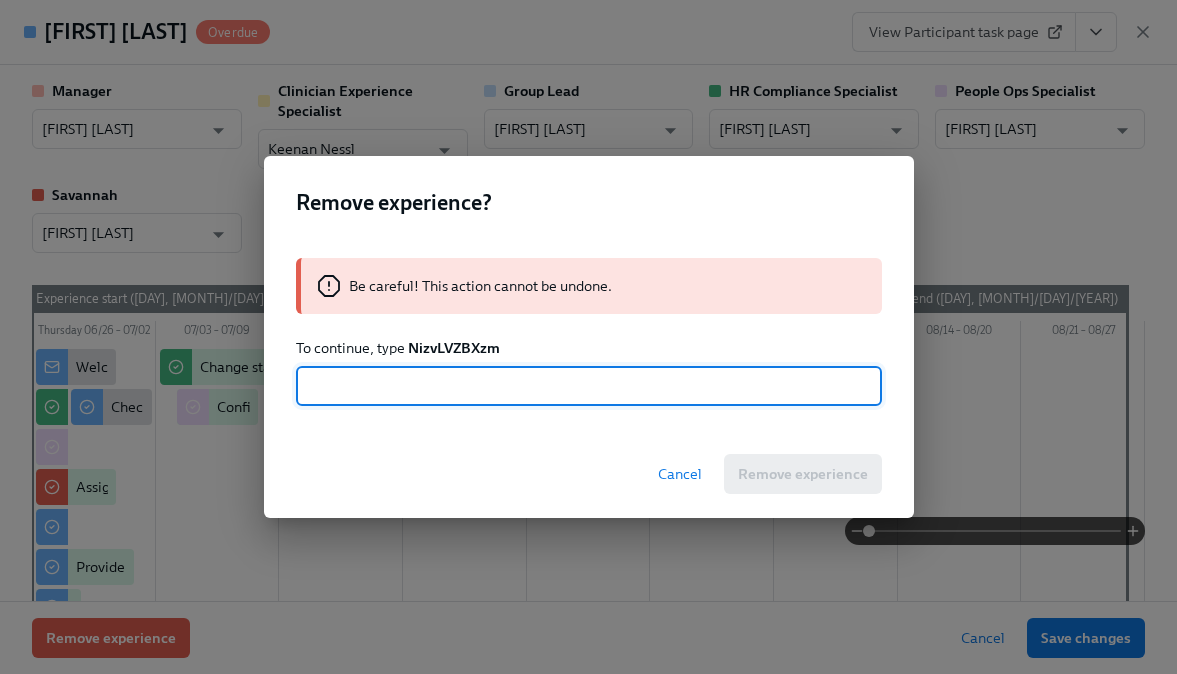 click on "NizvLVZBXzm" at bounding box center (454, 348) 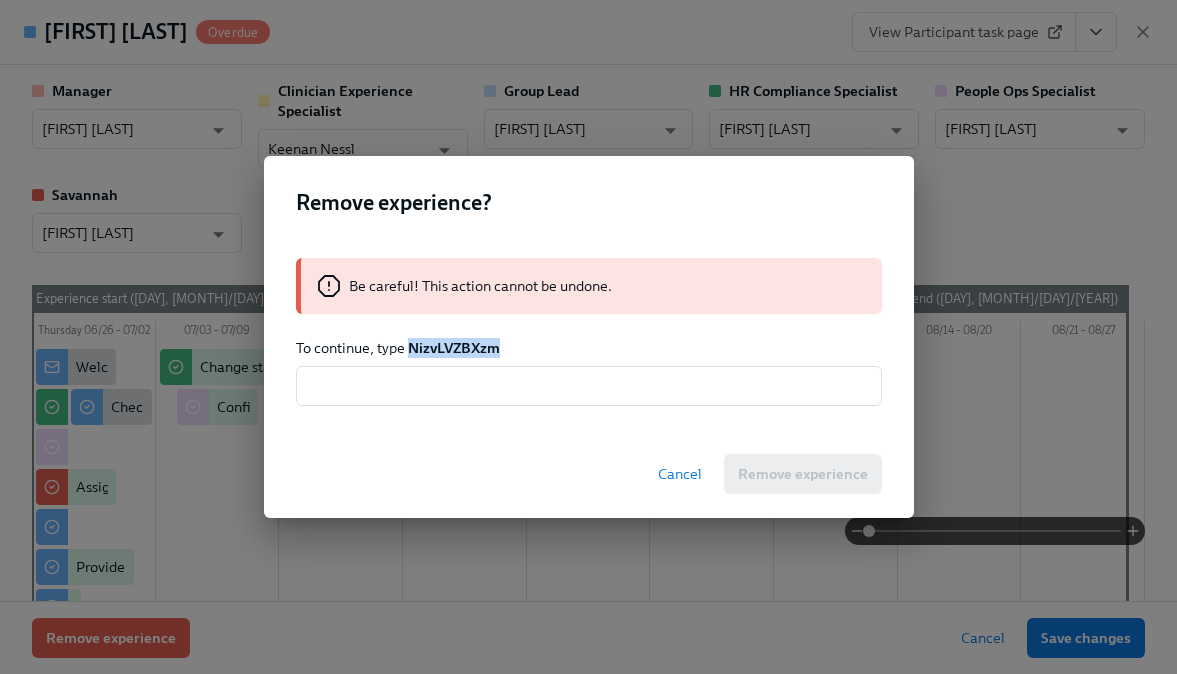 click on "NizvLVZBXzm" at bounding box center (454, 348) 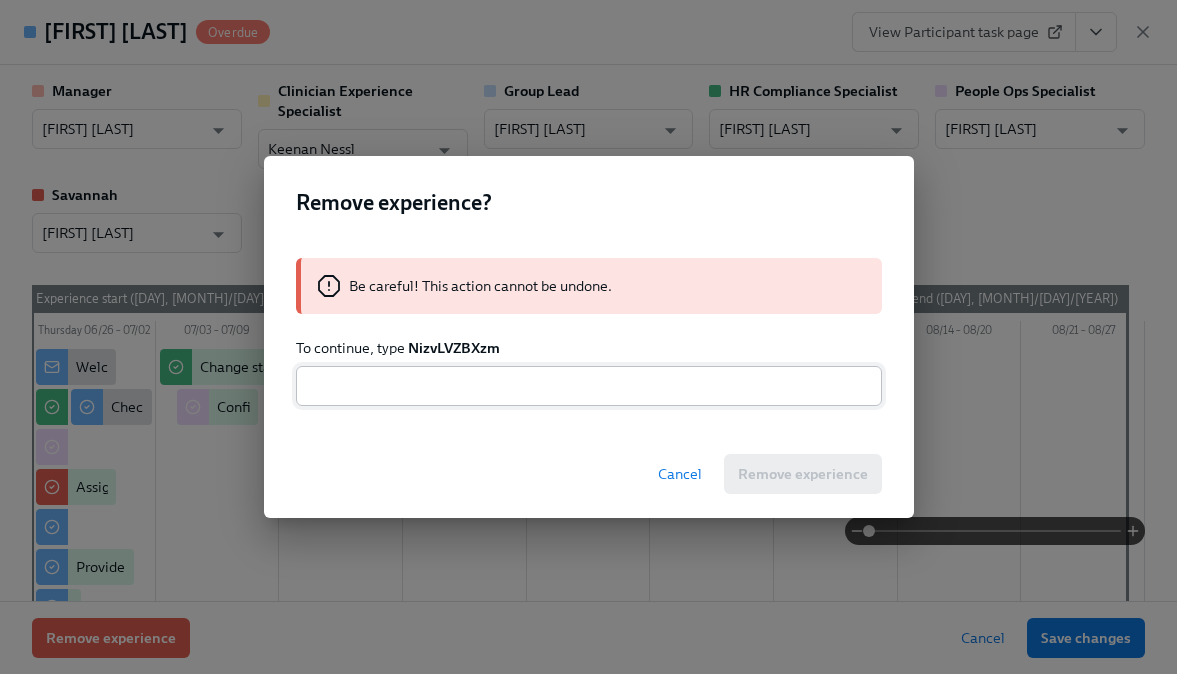 click at bounding box center [589, 386] 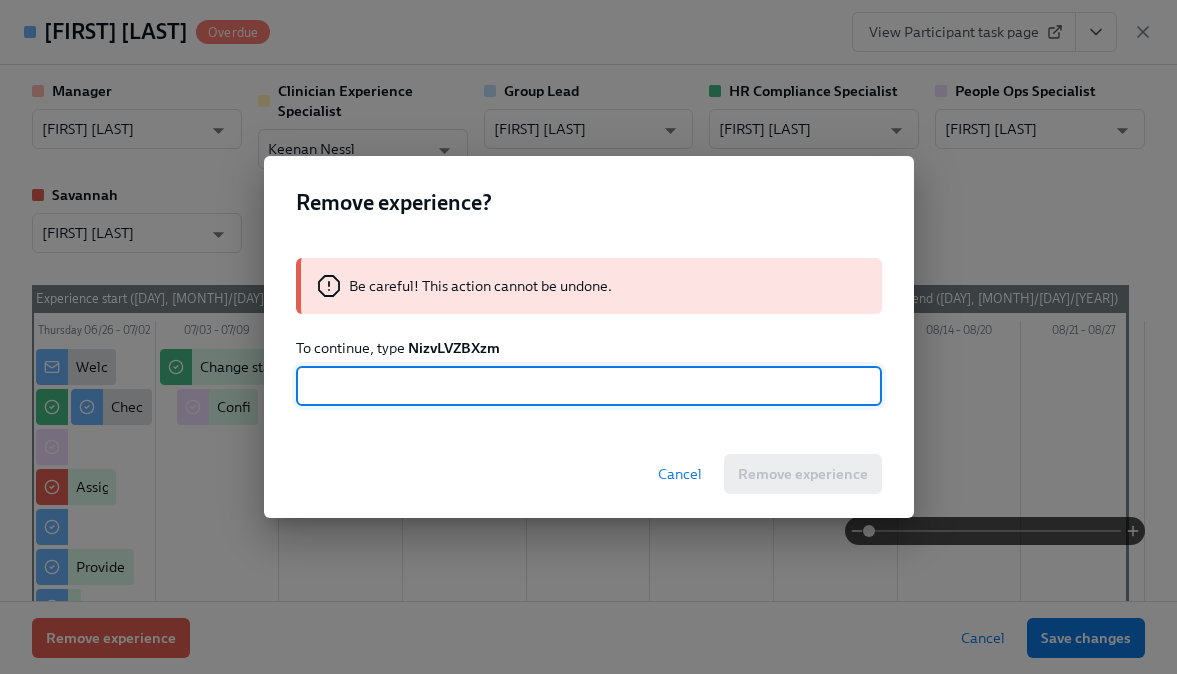 paste on "NizvLVZBXzm" 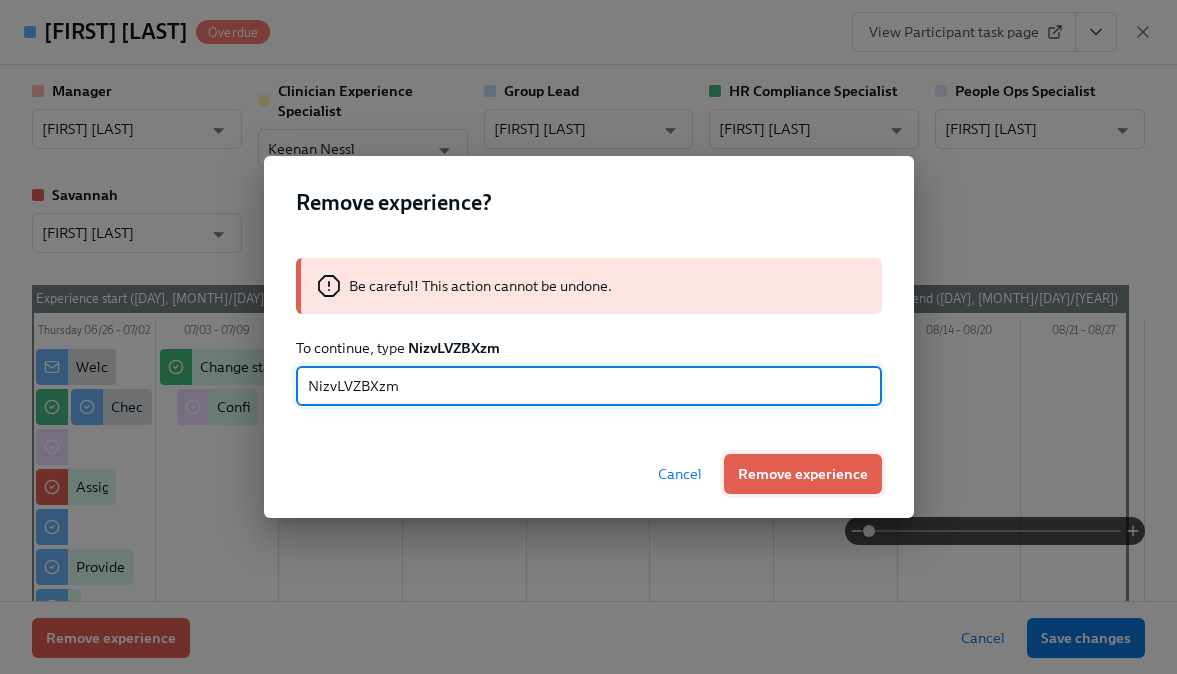 type on "NizvLVZBXzm" 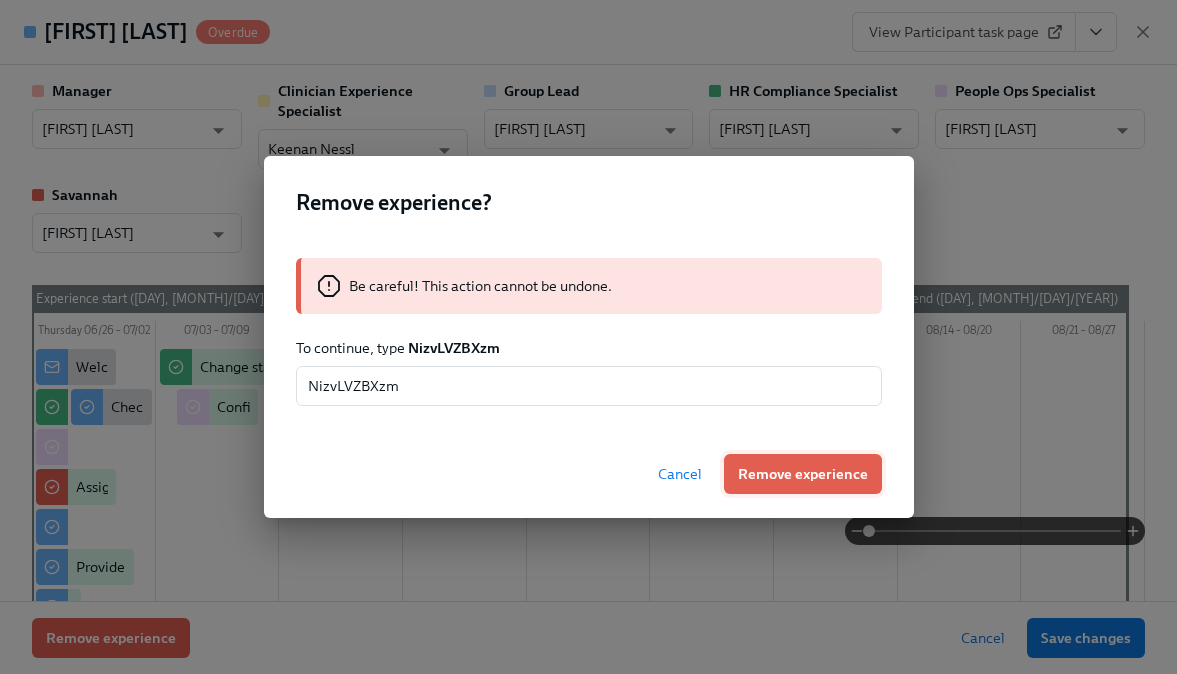 click on "Remove experience" at bounding box center [803, 474] 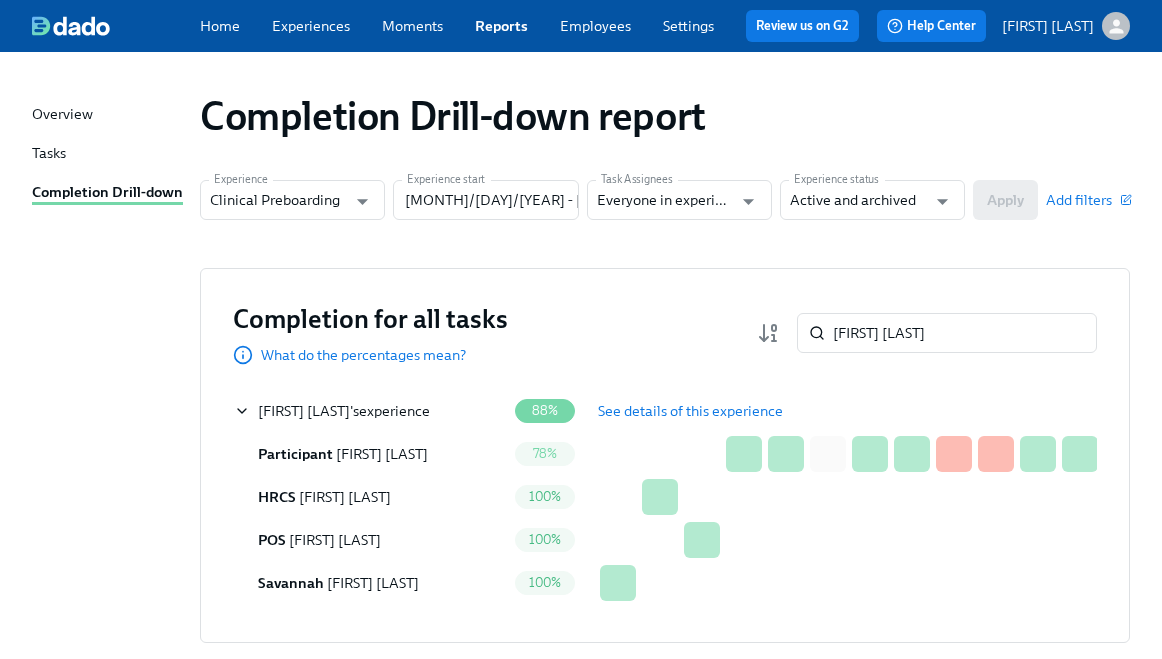 click on "Completion for all tasks What do the percentages mean? [FIRST] [LAST] ​" at bounding box center (665, 333) 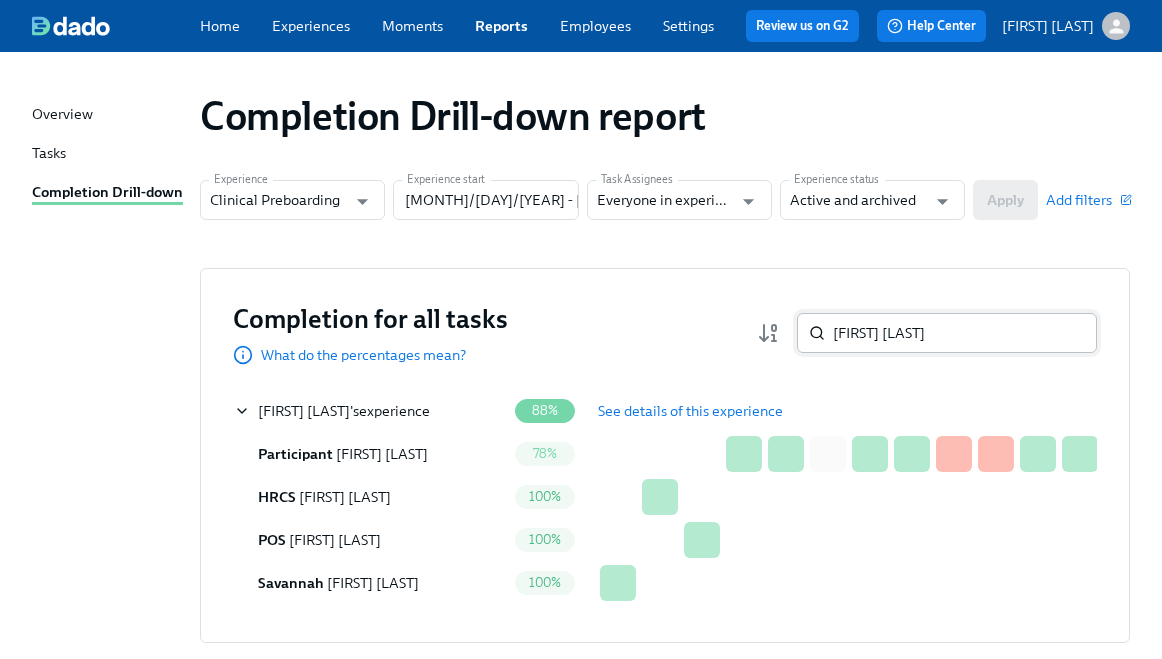 click on "[FIRST] [LAST]" at bounding box center (965, 333) 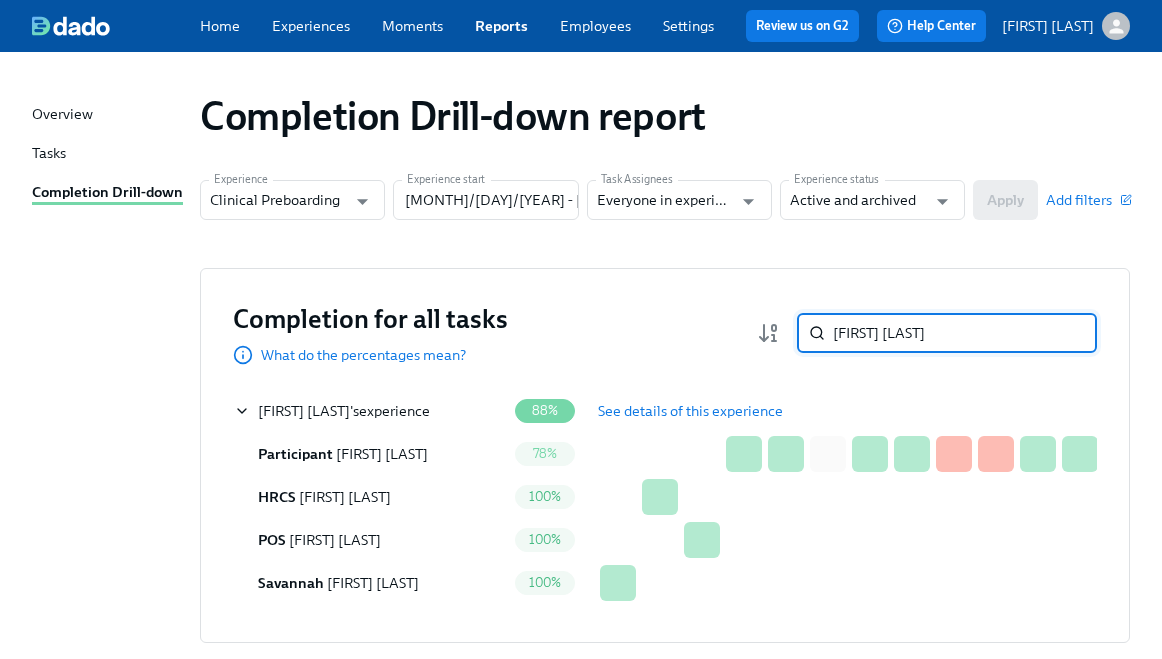 paste on "[FIRST] [LAST]" 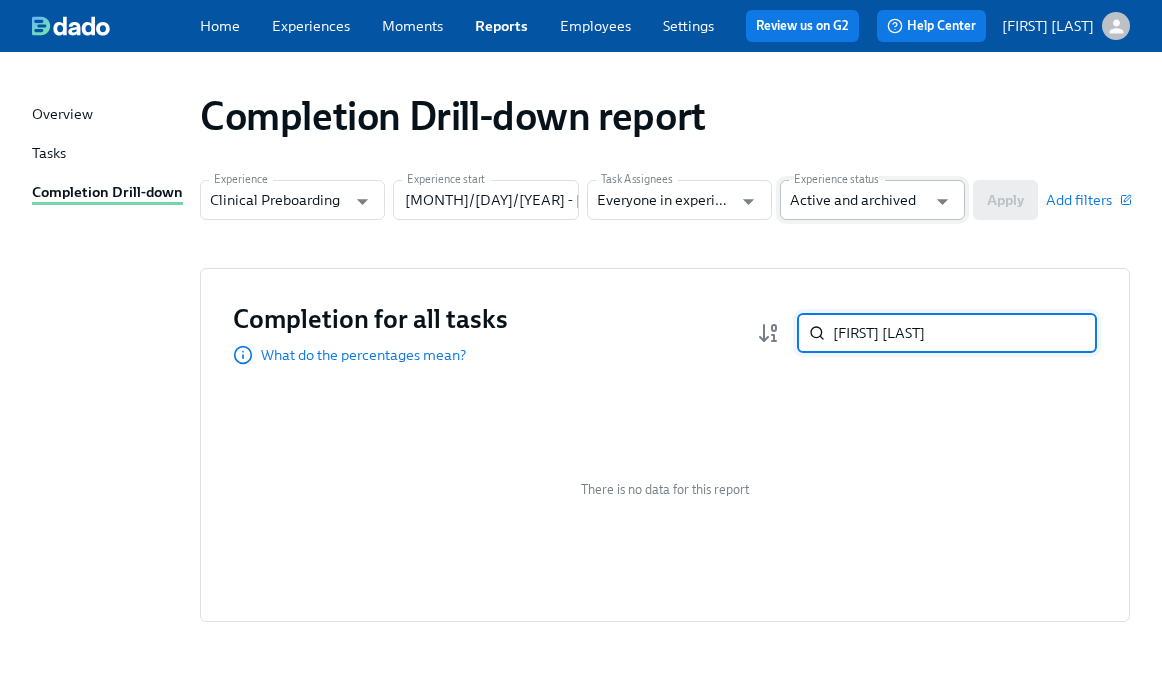 paste on "[FIRST] [LAST]" 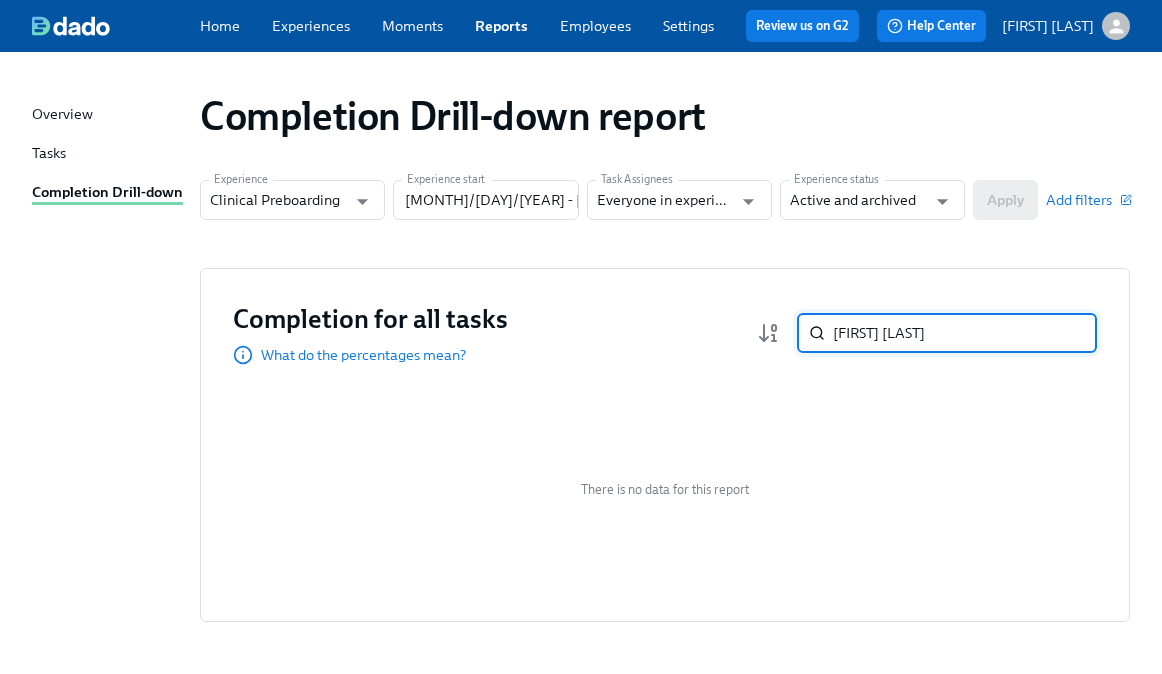 paste on "[FIRST] [LAST]" 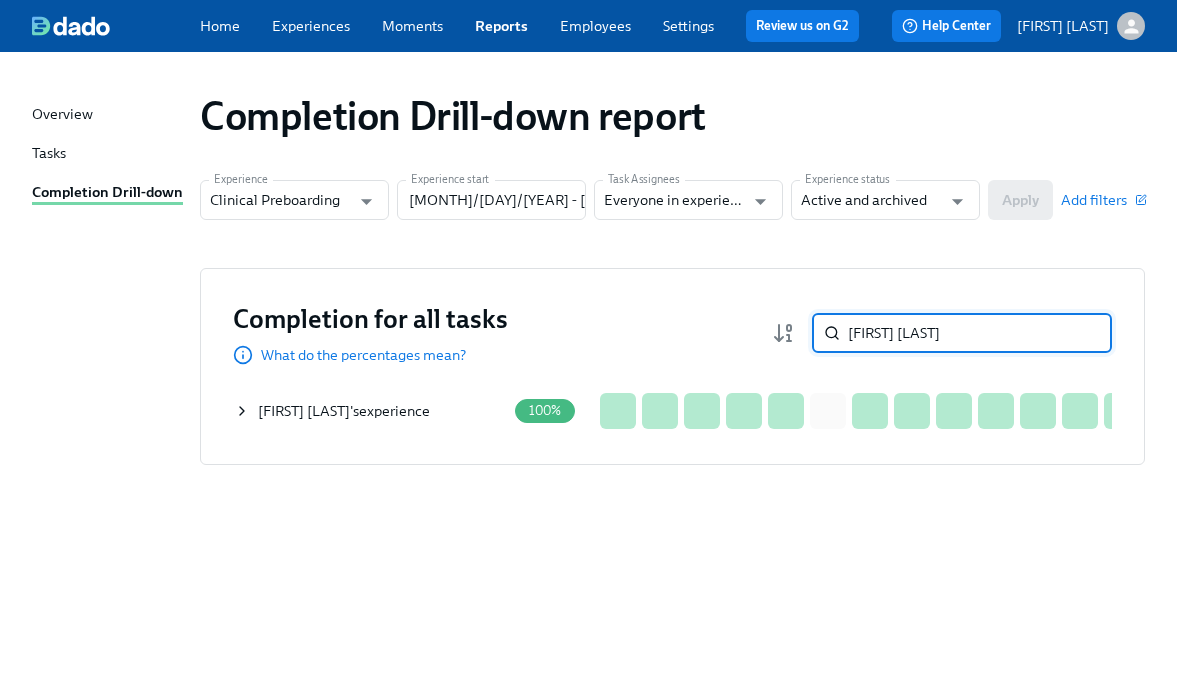 type on "[FIRST] [LAST]" 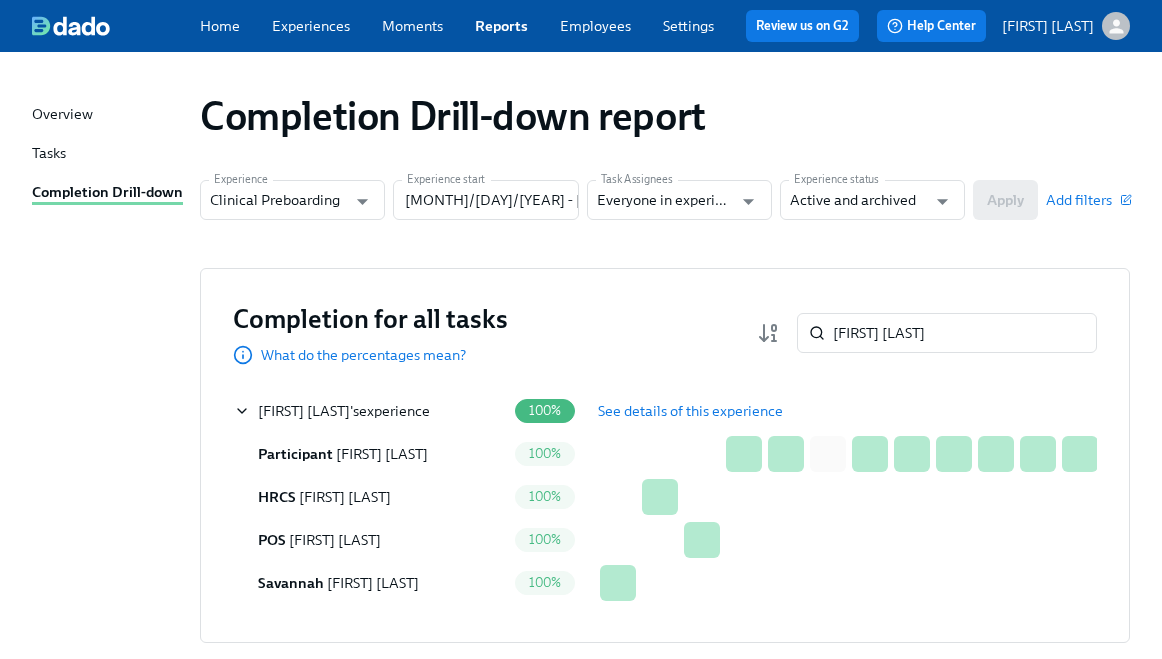 click on "See details of this experience" at bounding box center [690, 411] 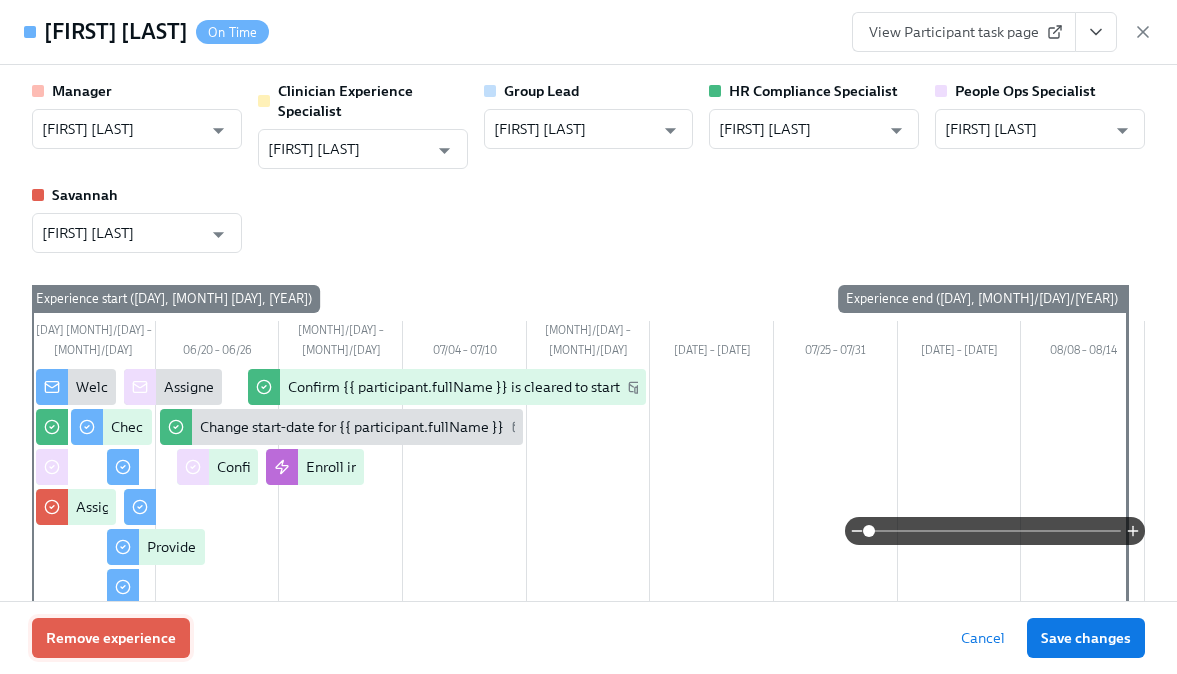 click on "Remove experience" at bounding box center [111, 638] 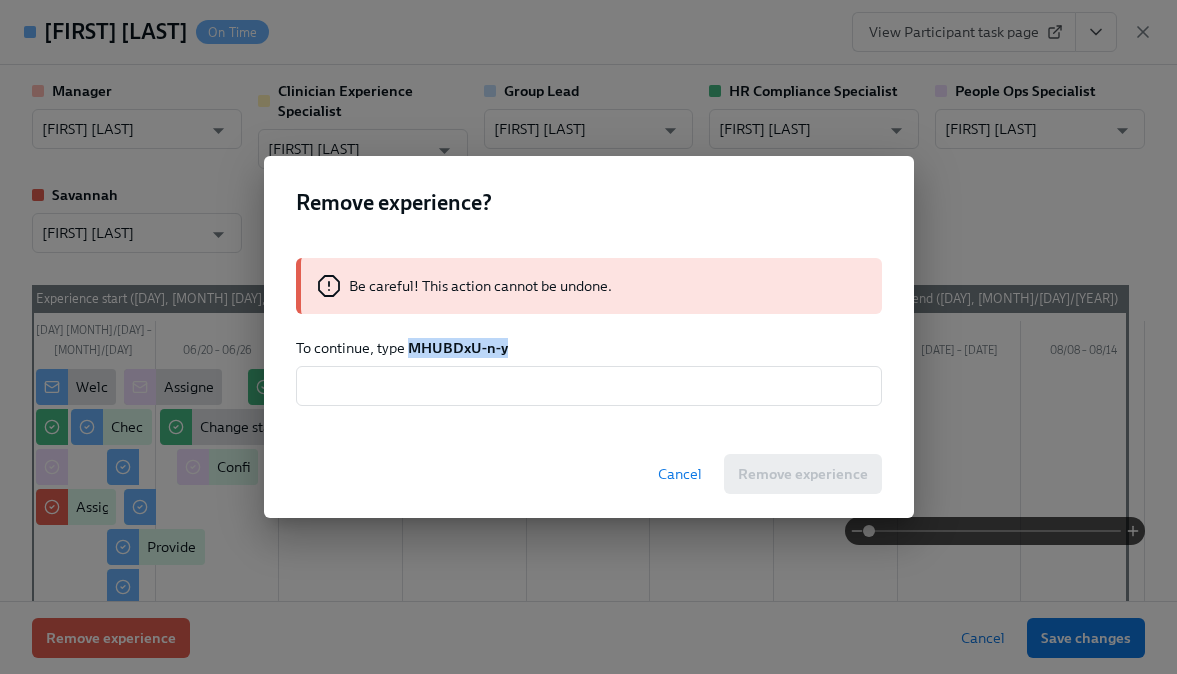 drag, startPoint x: 517, startPoint y: 349, endPoint x: 413, endPoint y: 345, distance: 104.0769 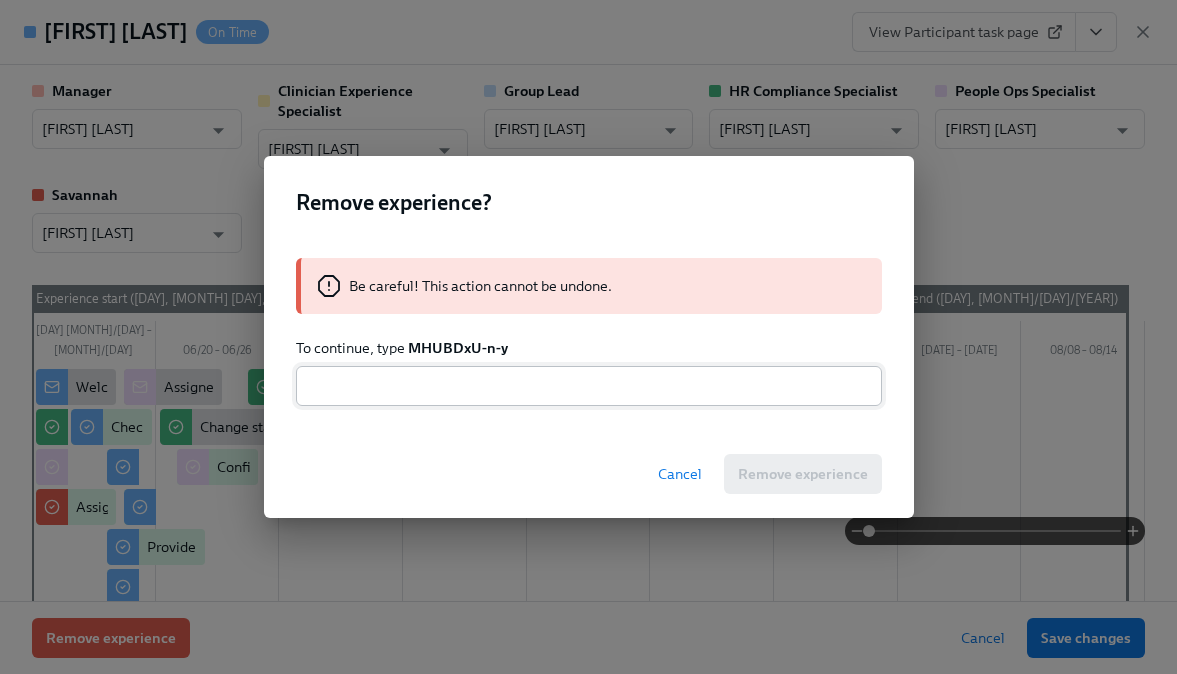 click at bounding box center [589, 386] 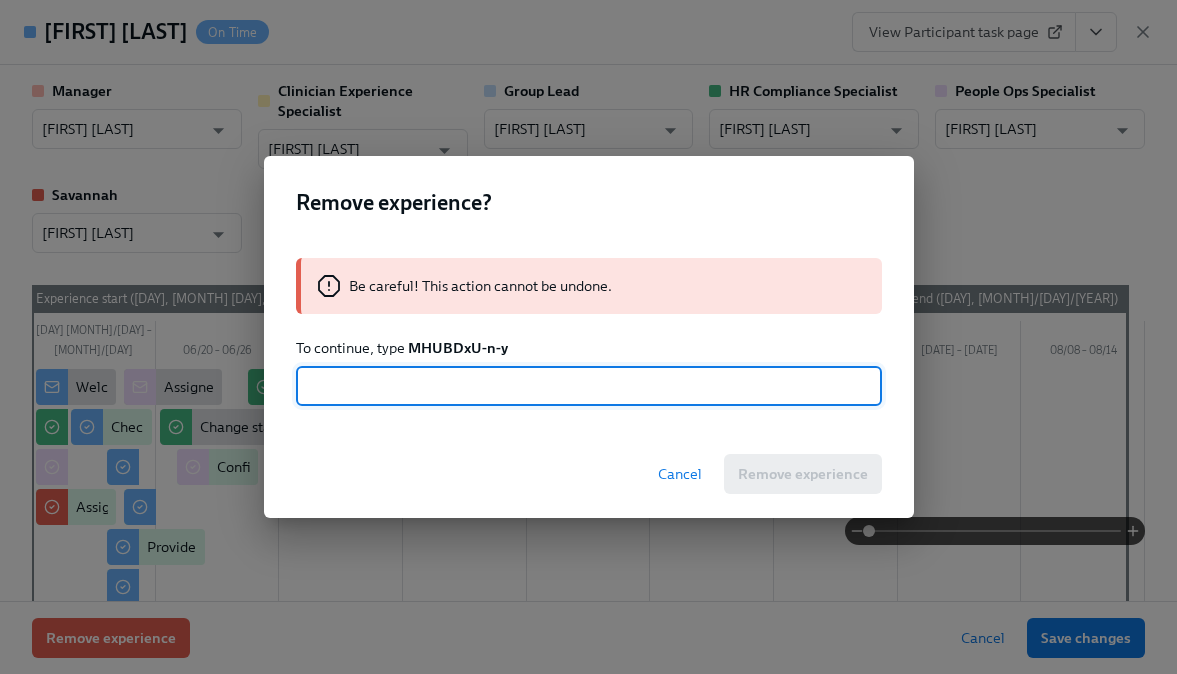 paste on "MHUBDxU-n-y" 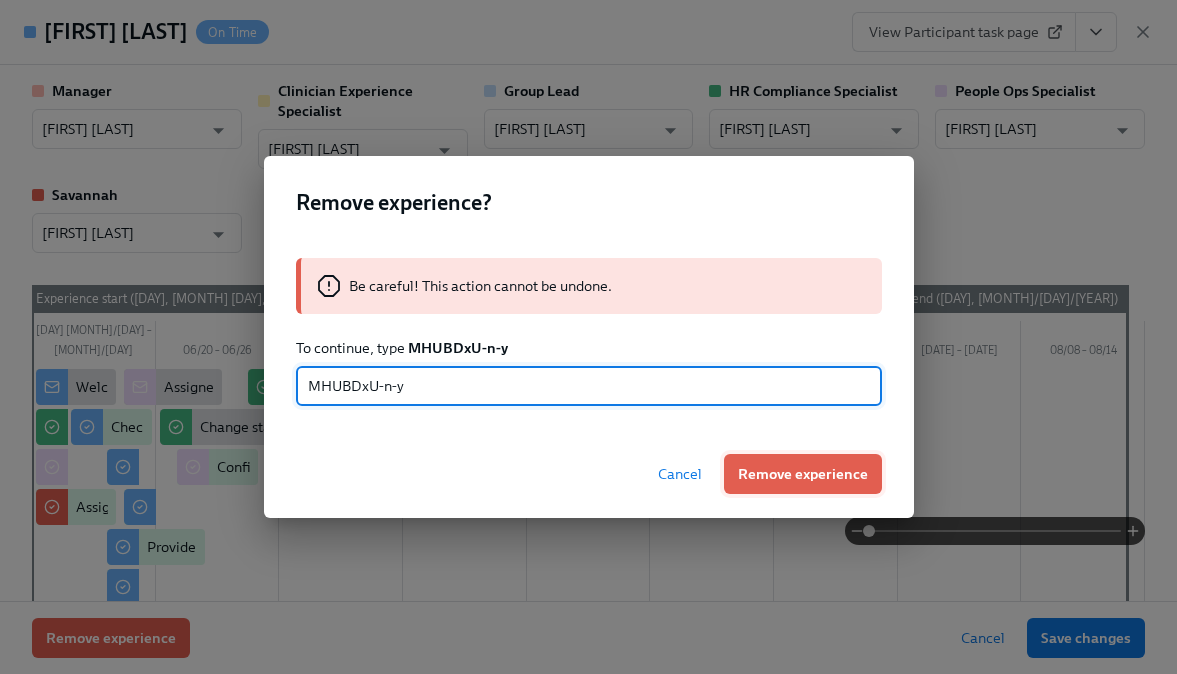 type on "MHUBDxU-n-y" 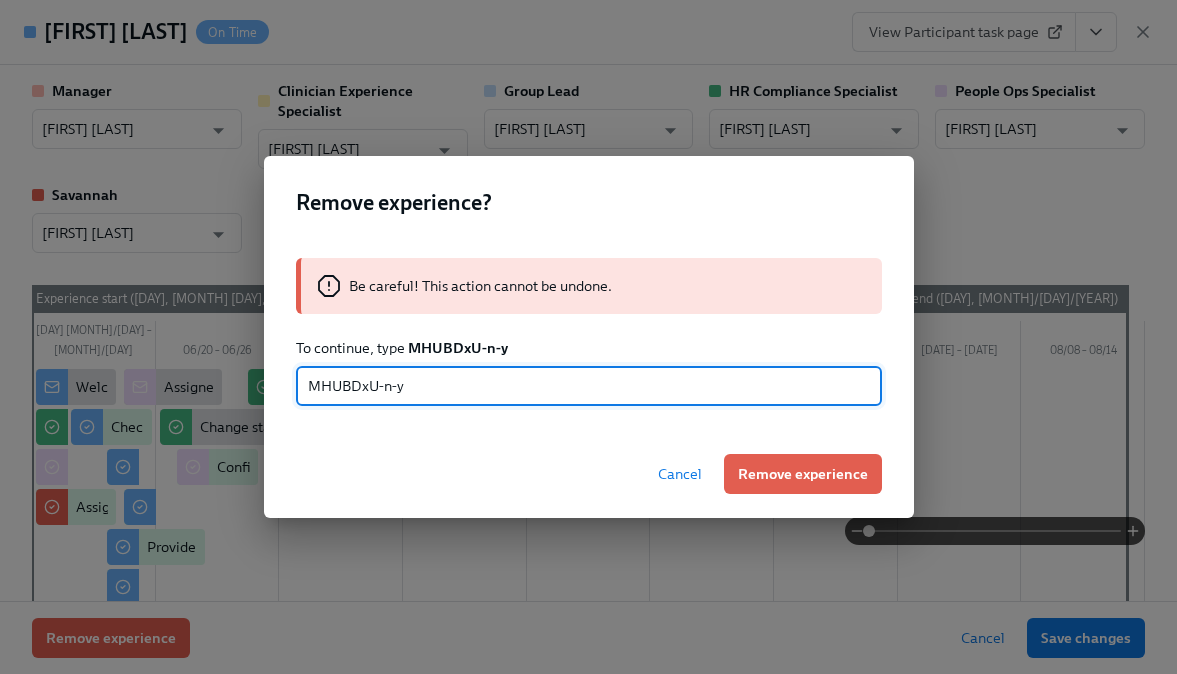 click on "Remove experience" at bounding box center [803, 474] 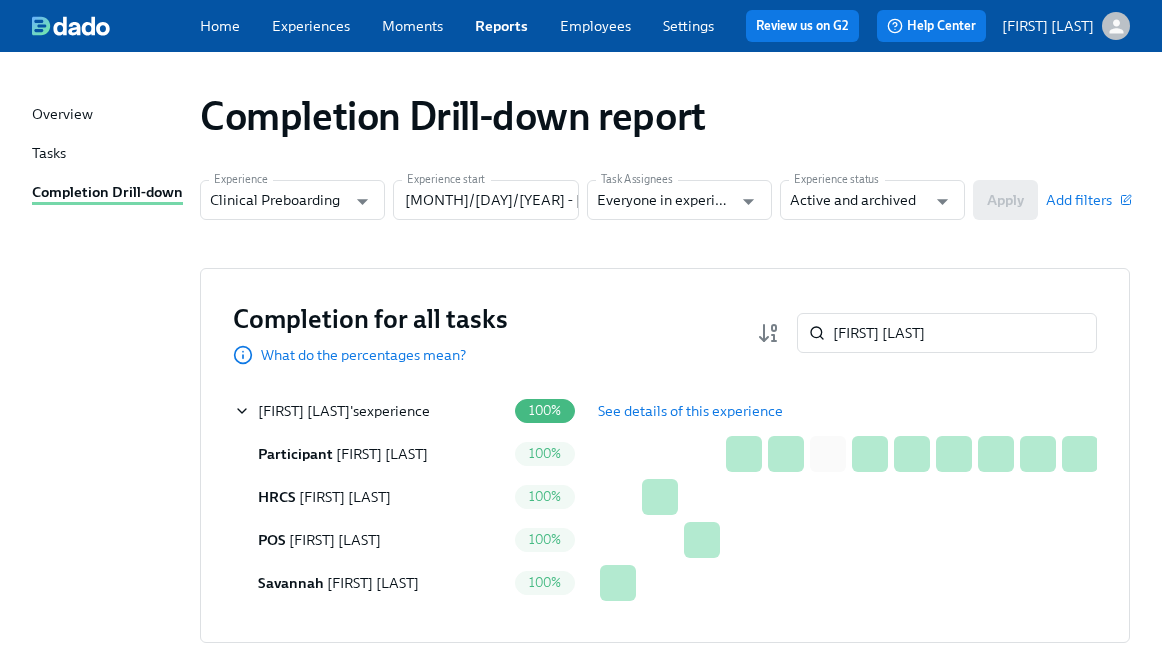 click on "Completion for all tasks What do the percentages mean? [FIRST] [LAST] ​ Completion for all tasks table [FIRST] [LAST] 's  experience 100% See details of this experience Participant   [FIRST] [LAST] 100% HRCS   [FIRST] [LAST] 100% POS   [FIRST] [LAST] 100% [FIRST]   [FIRST] [LAST] 100%" at bounding box center [665, 455] 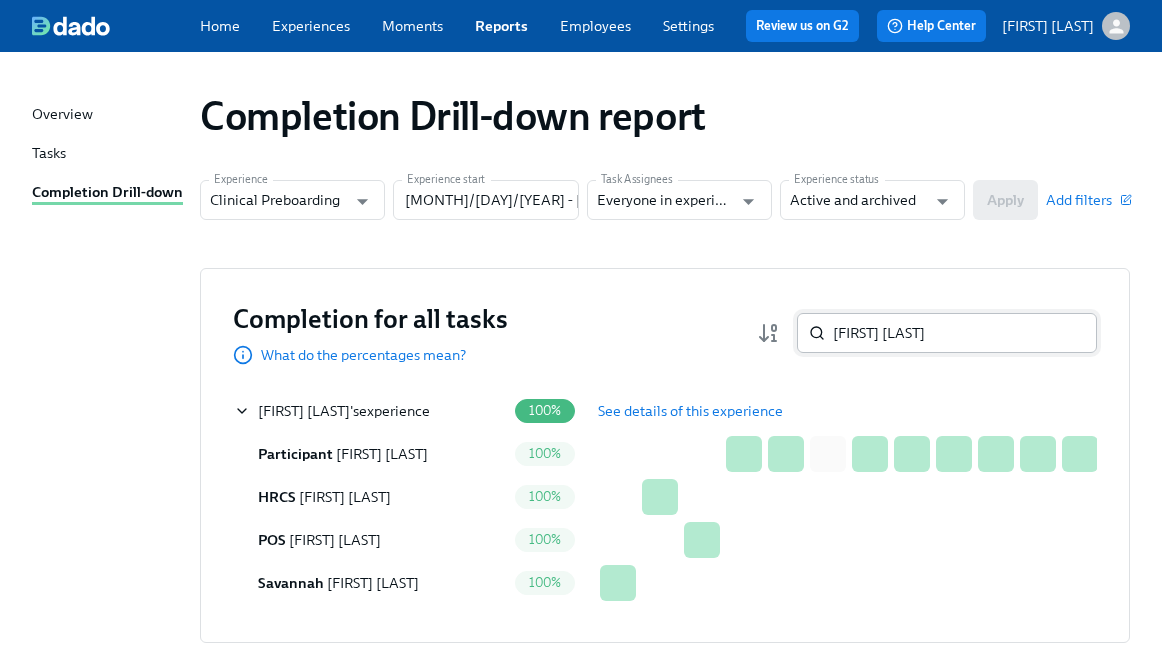 click on "[FIRST] [LAST]" at bounding box center (965, 333) 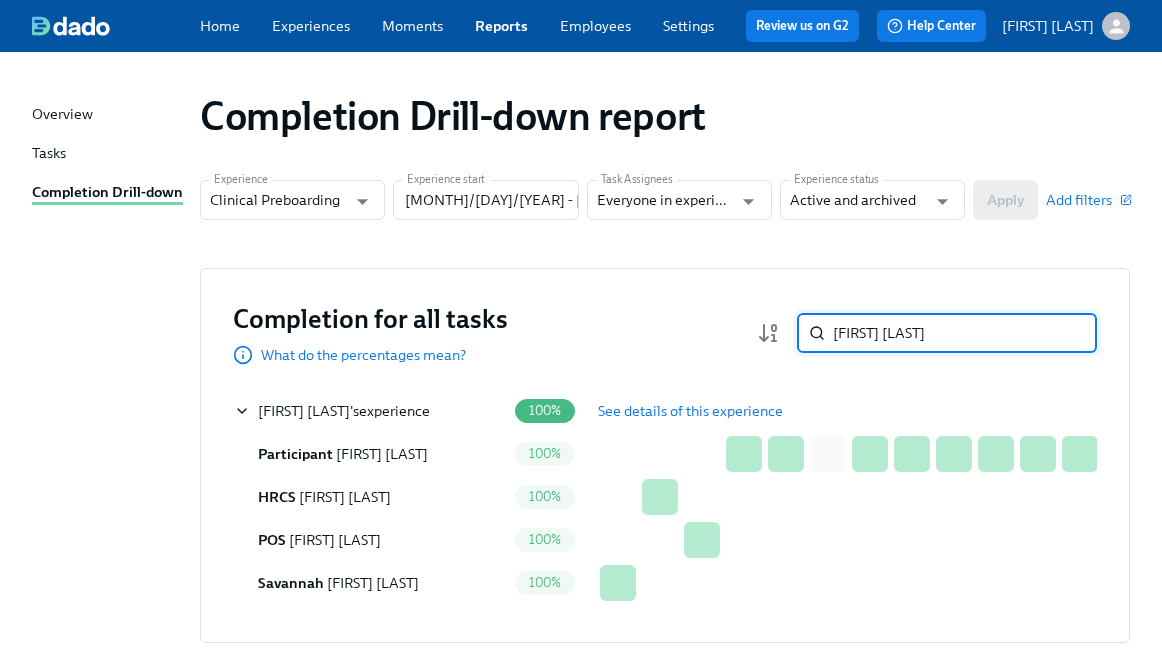 paste on "[FIRST] [LAST]" 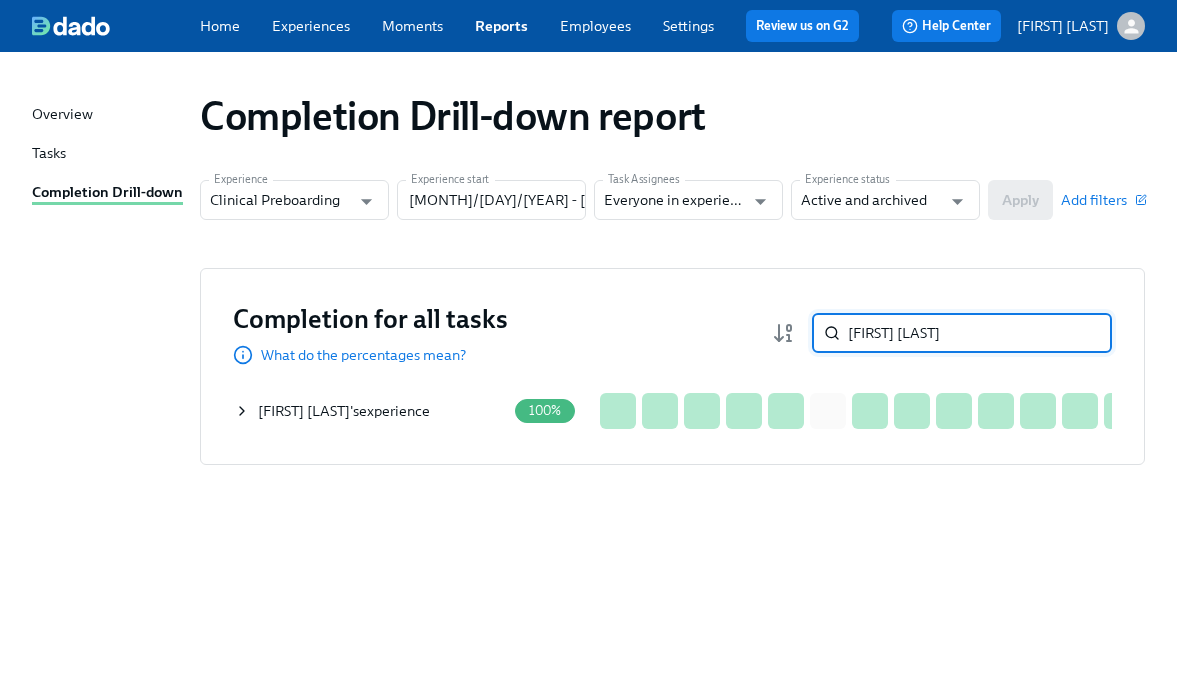 type on "[FIRST] [LAST]" 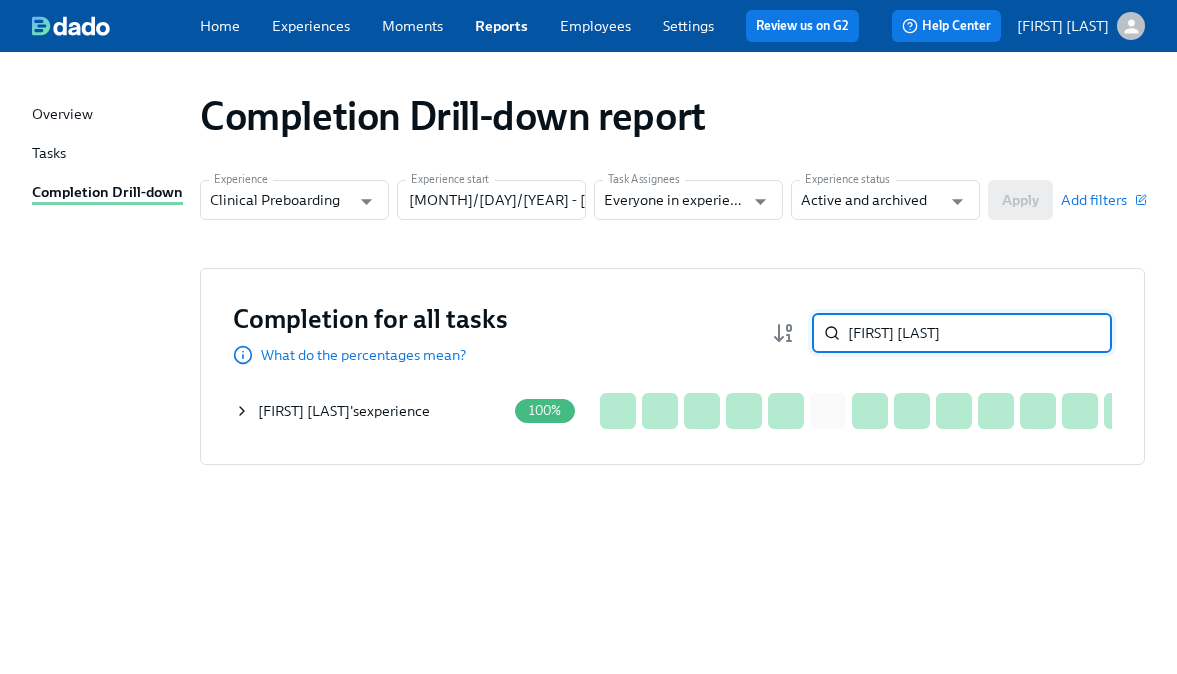 click 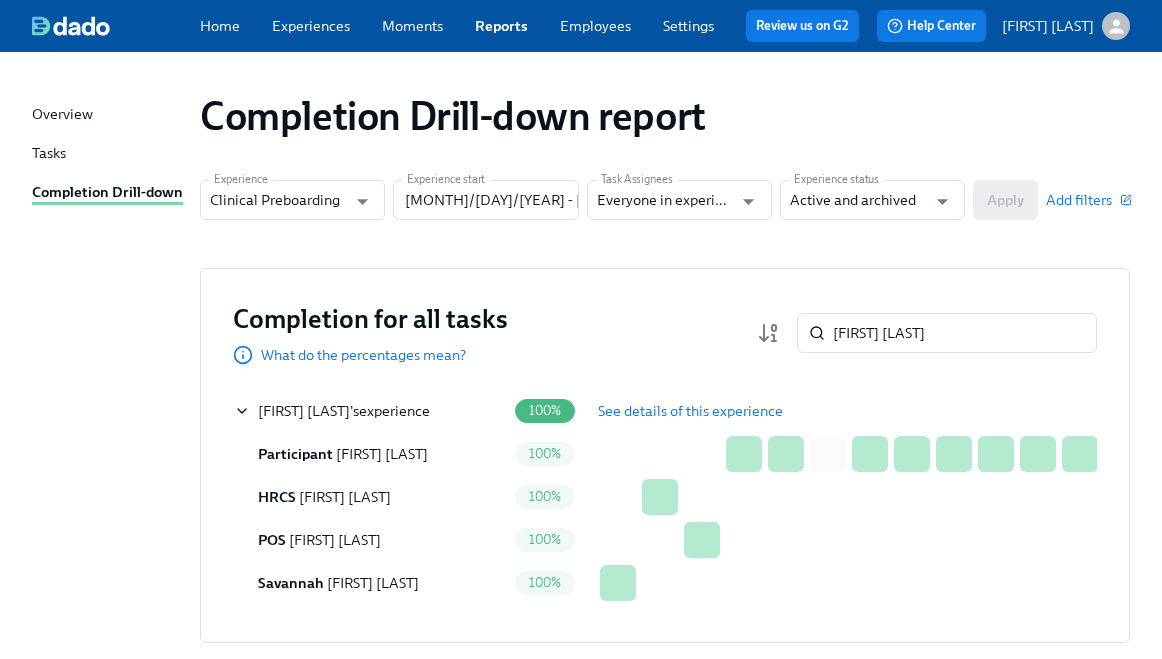 click on "See details of this experience" at bounding box center [690, 411] 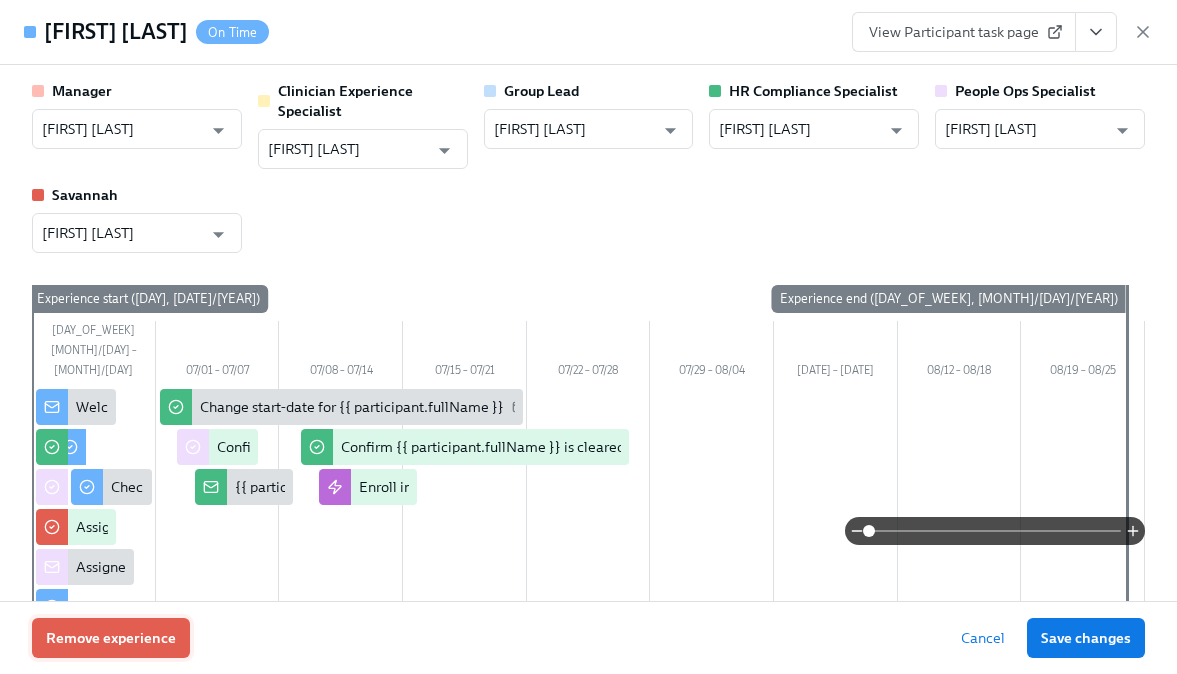 click on "Remove experience" at bounding box center (111, 638) 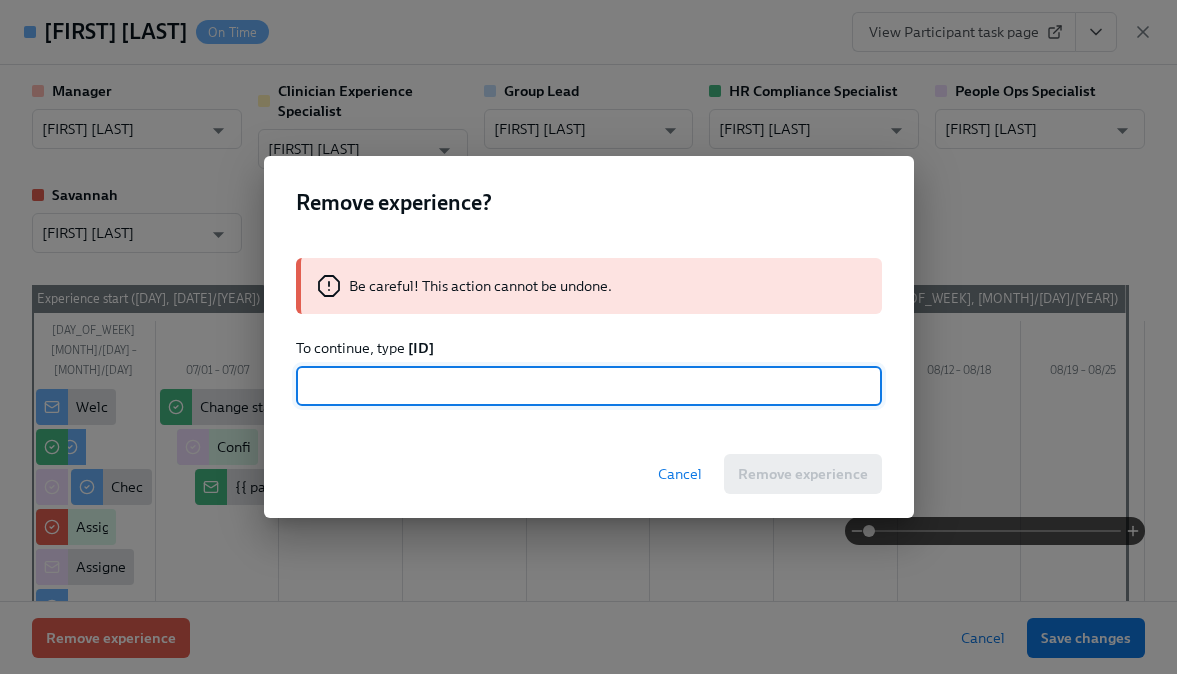 click on "[ID]" at bounding box center (421, 348) 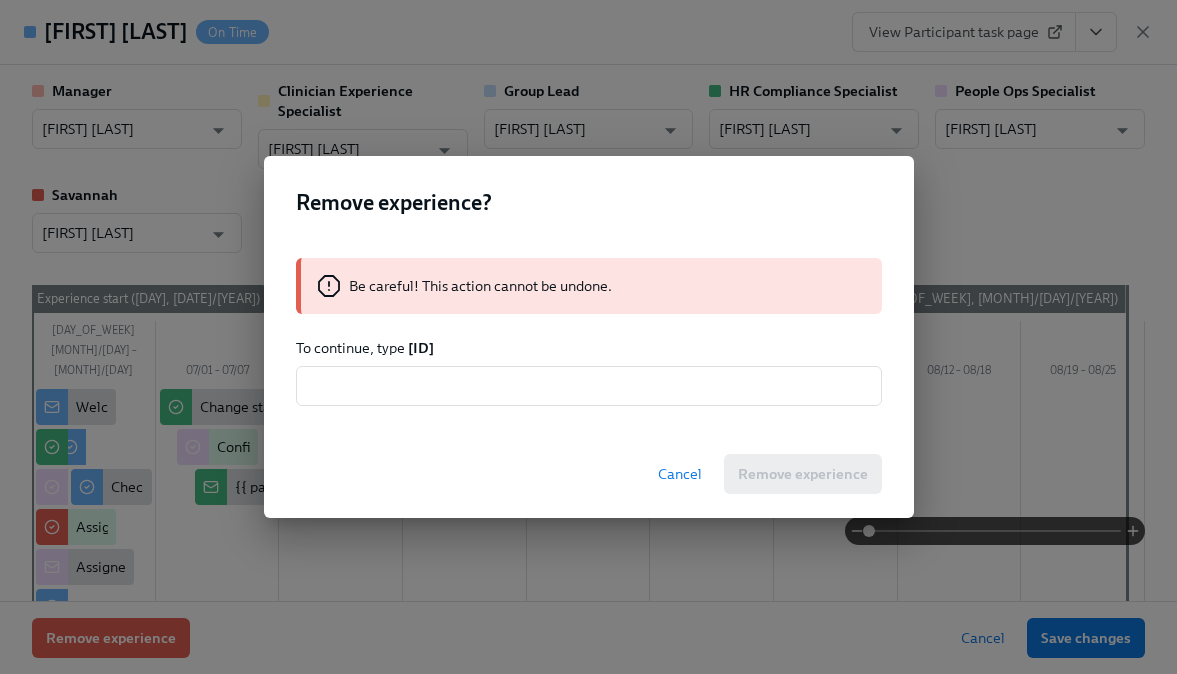 click on "[ID]" at bounding box center (421, 348) 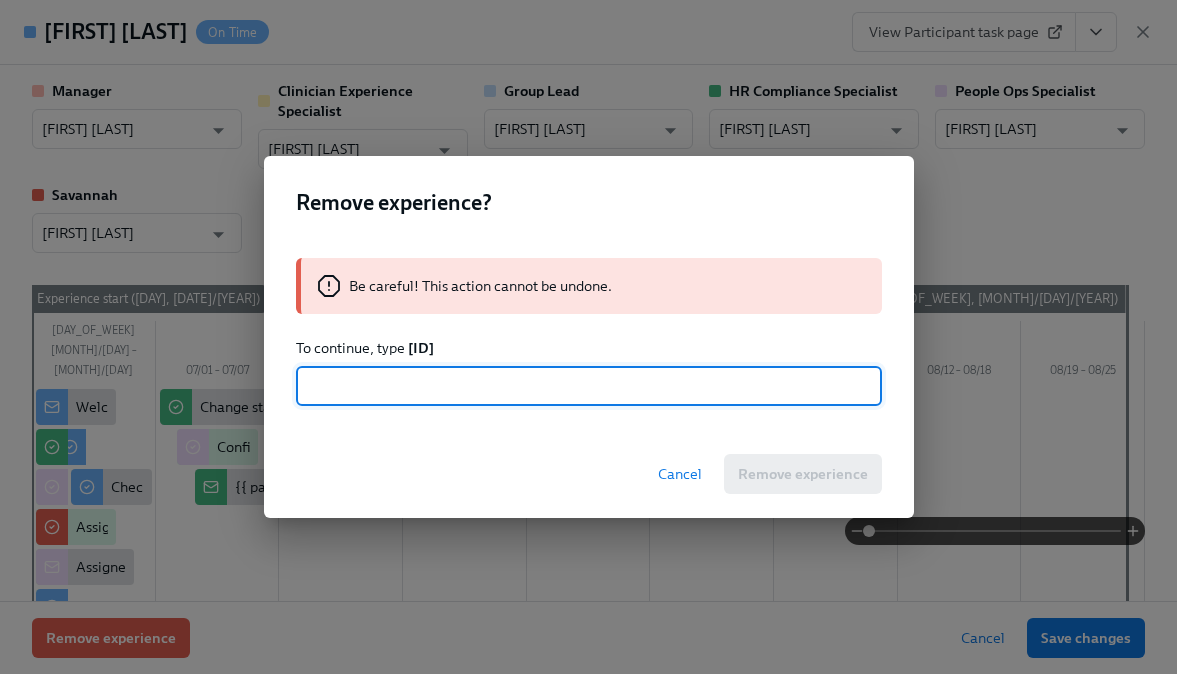 click at bounding box center [589, 386] 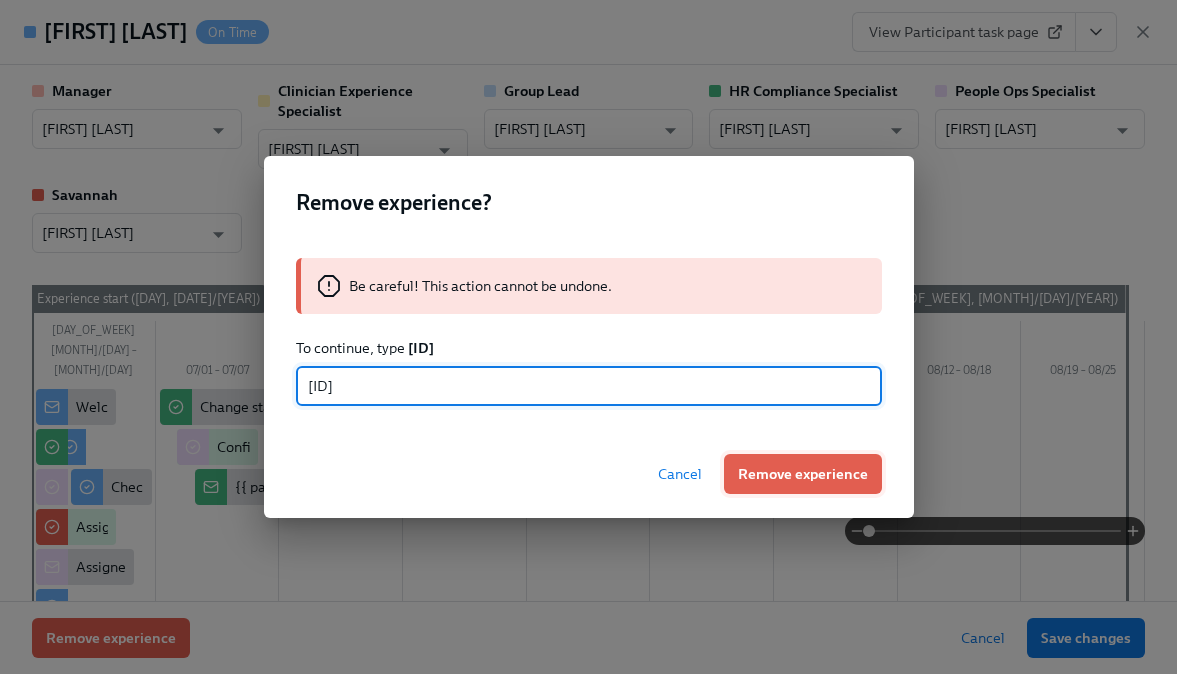 type on "[ID]" 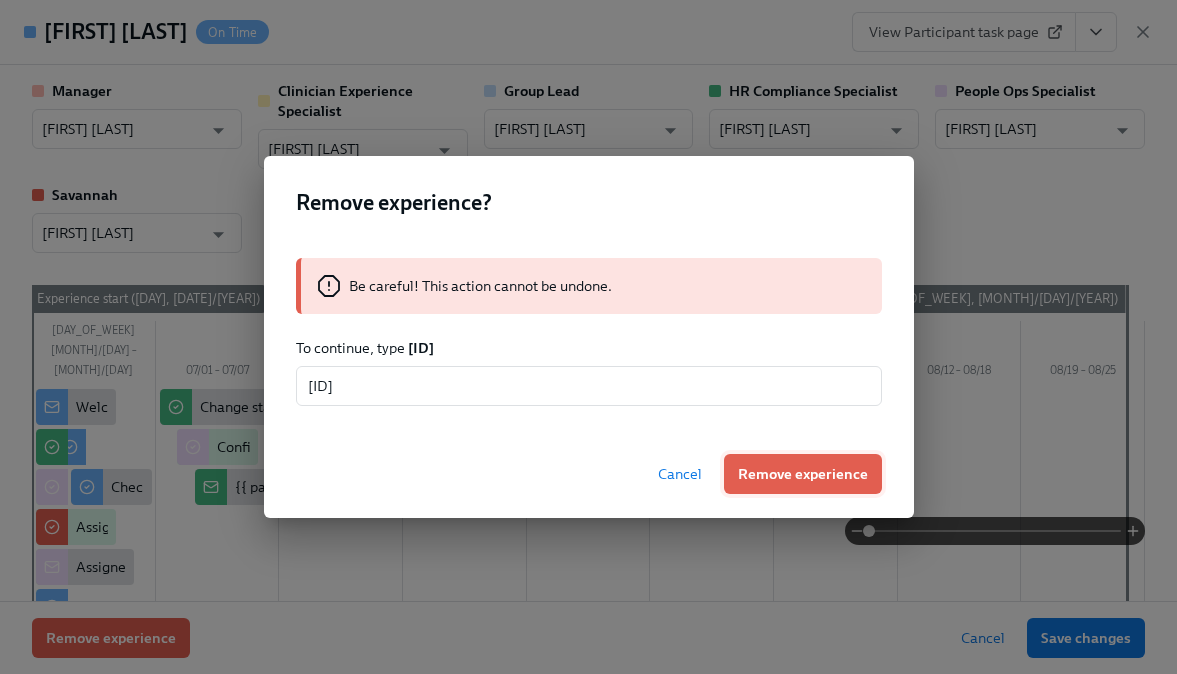 click on "Remove experience" at bounding box center [803, 474] 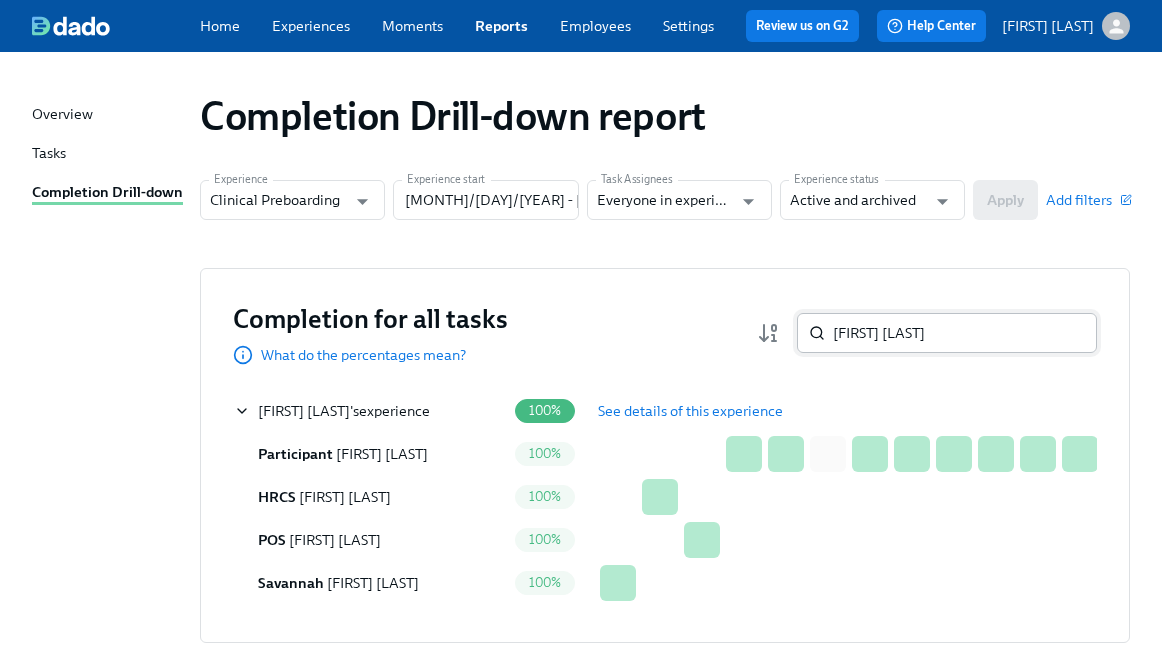 click on "[FIRST] [LAST]" at bounding box center (965, 333) 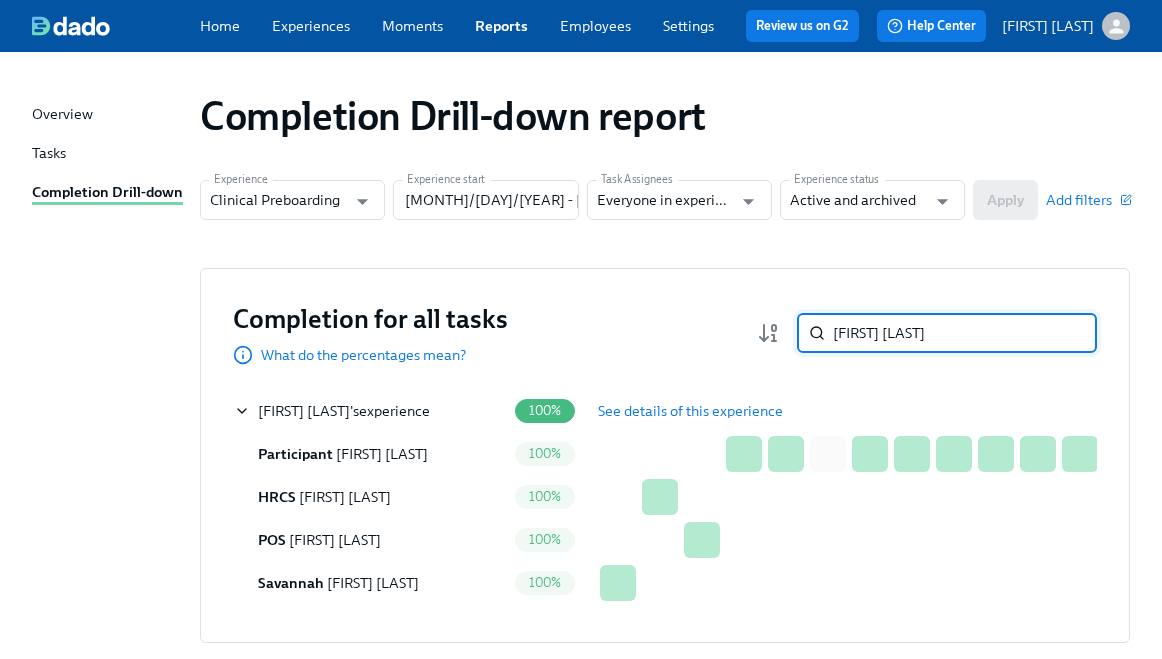 paste on "[FIRST] [LAST]" 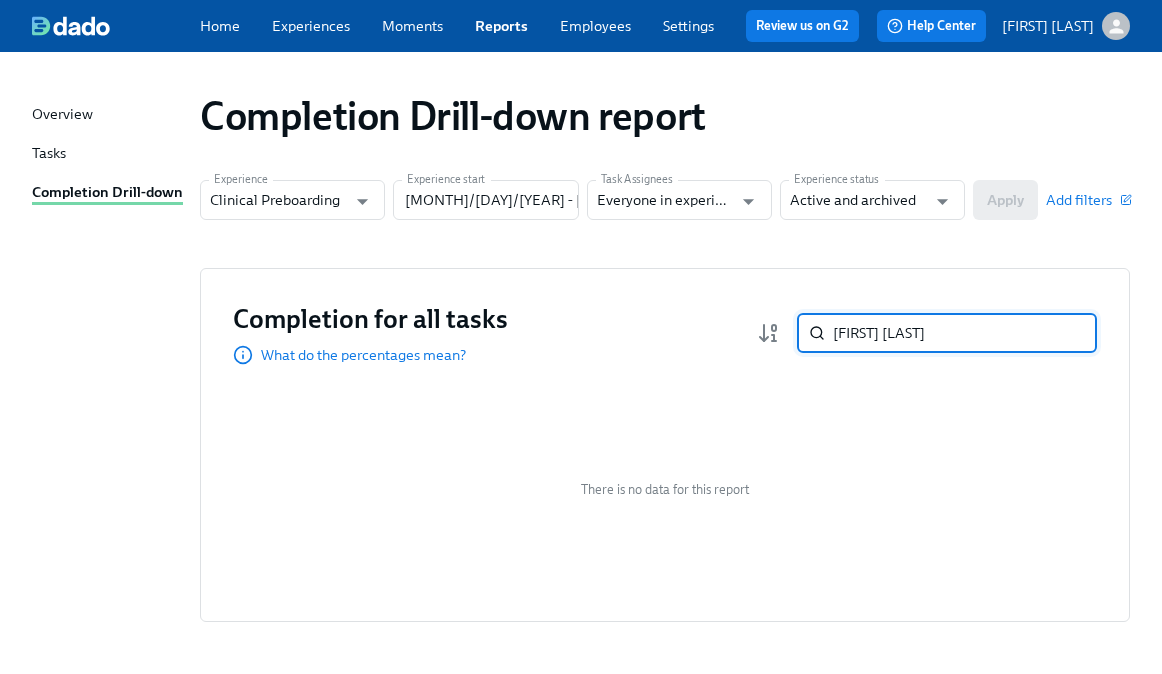 paste on "[FIRST] [LAST]" 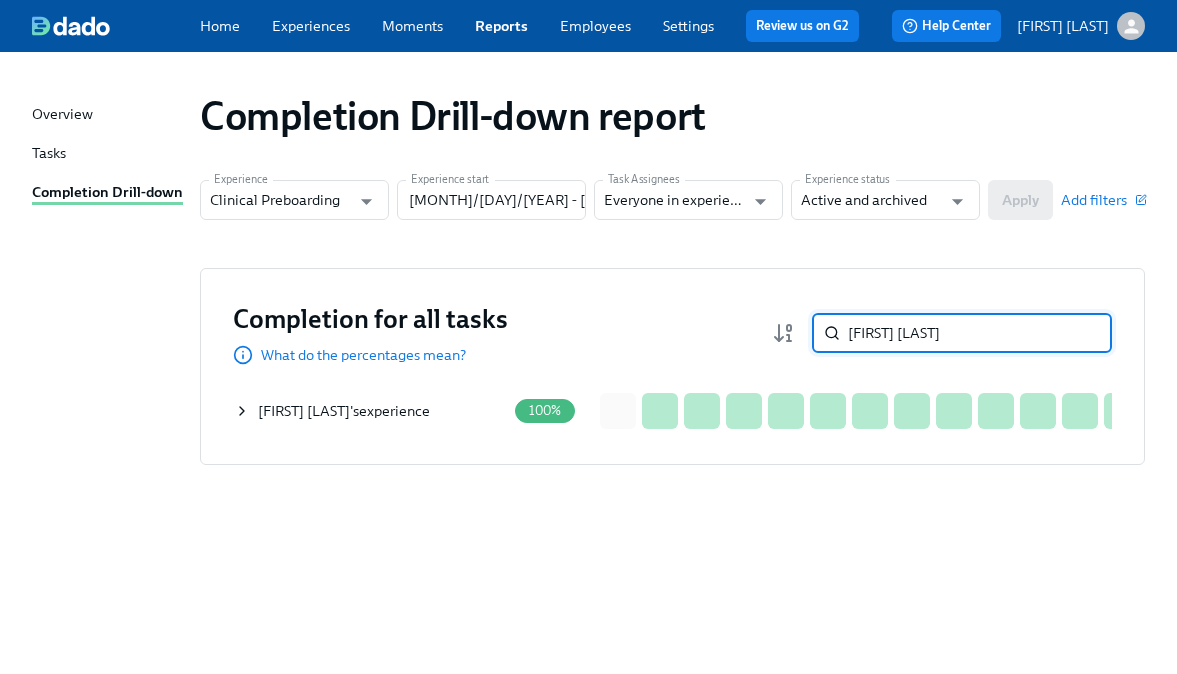 type on "[FIRST] [LAST]" 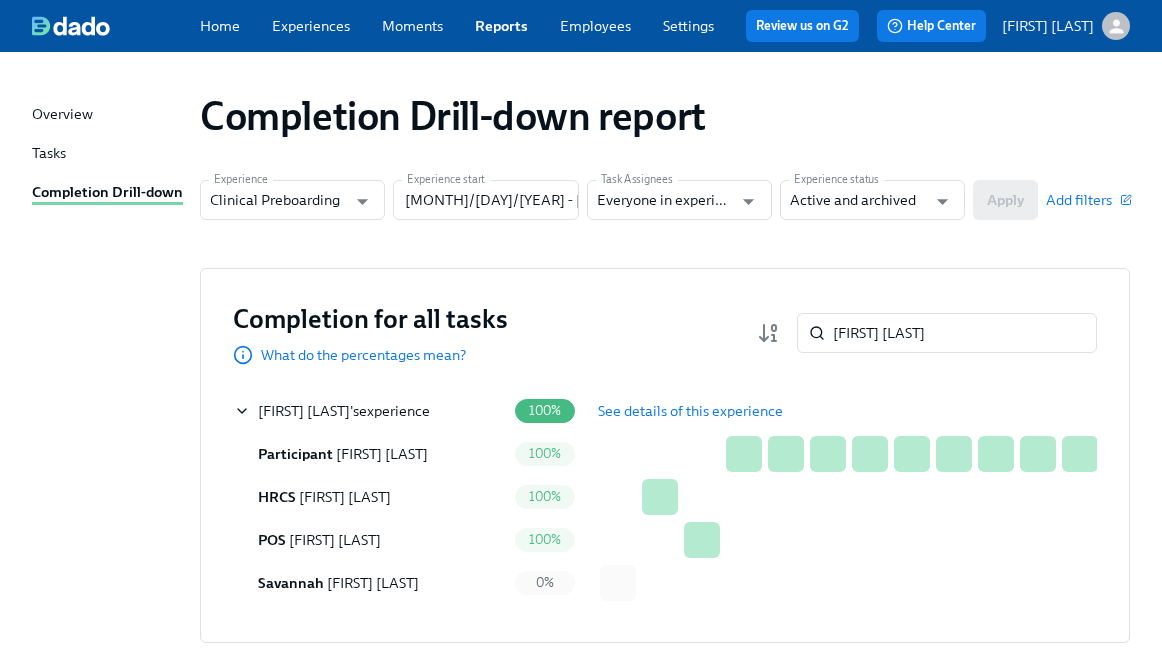 click on "See details of this experience" at bounding box center (690, 411) 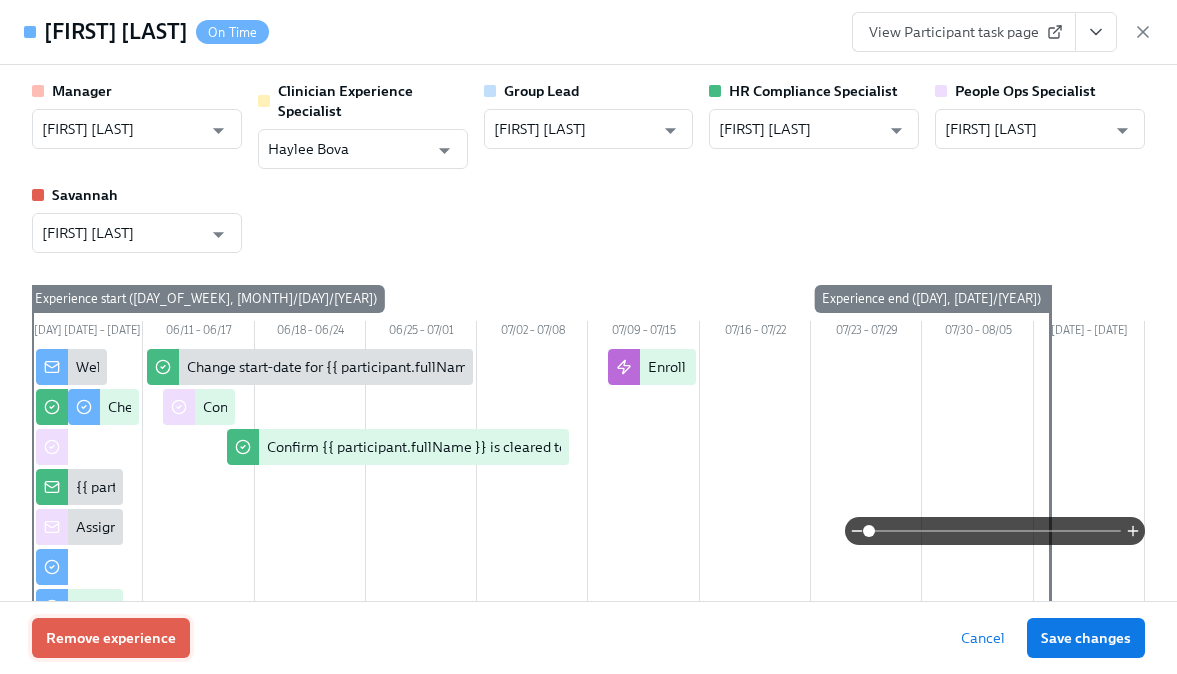 click on "Remove experience" at bounding box center [111, 638] 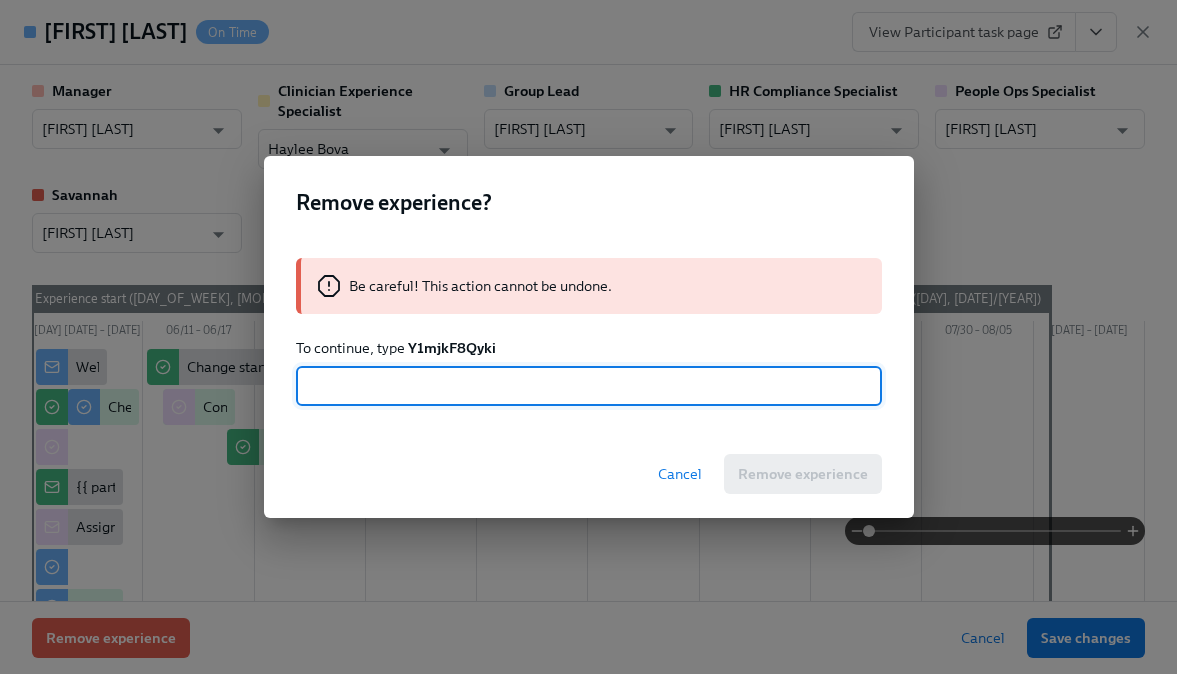 click on "Y1mjkF8Qyki" at bounding box center (452, 348) 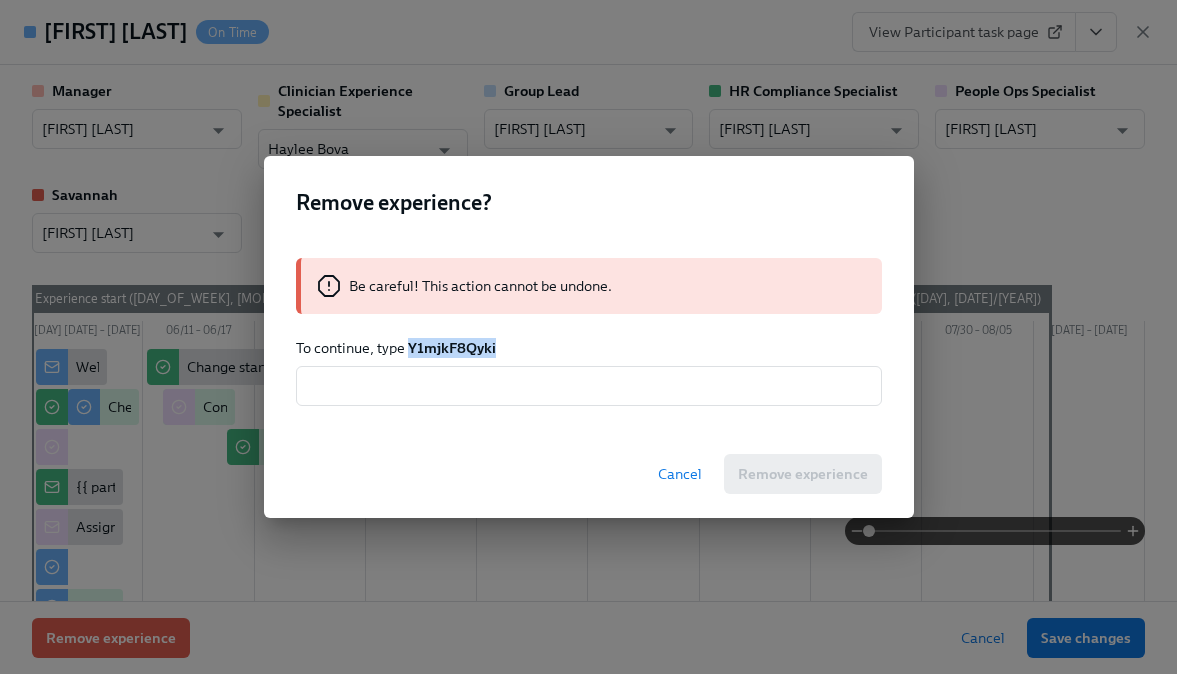 click on "Y1mjkF8Qyki" at bounding box center [452, 348] 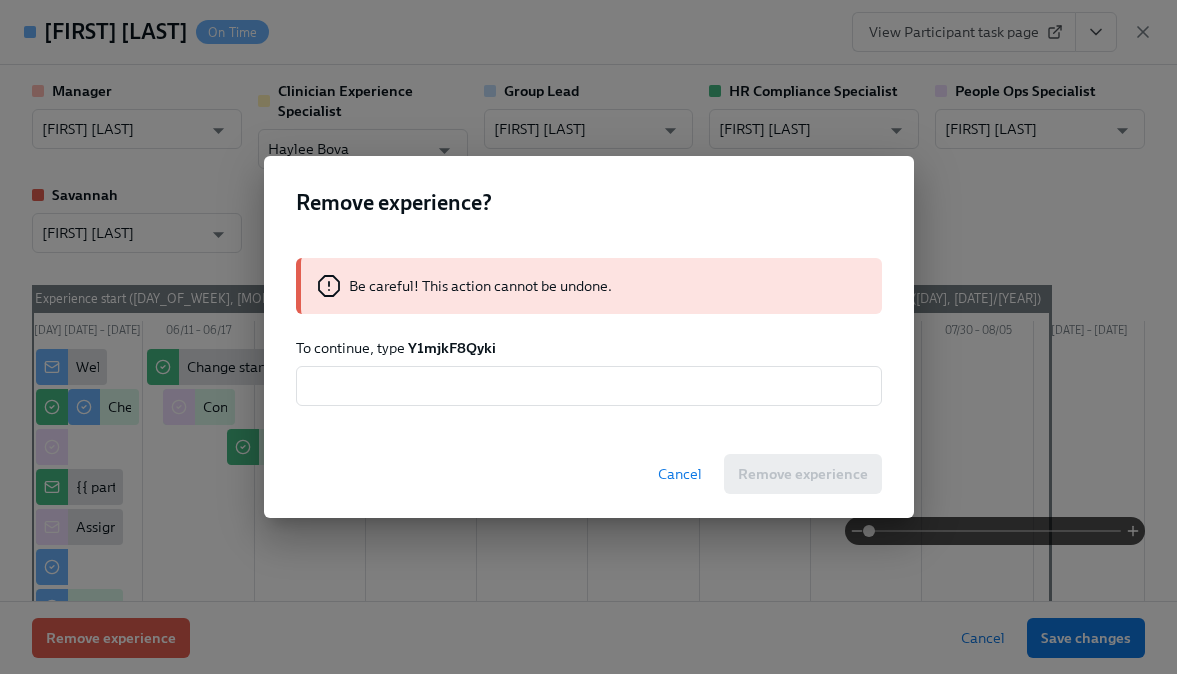 click on "Be careful! This action cannot be undone. To continue, type    [TOKEN] ​" at bounding box center (589, 332) 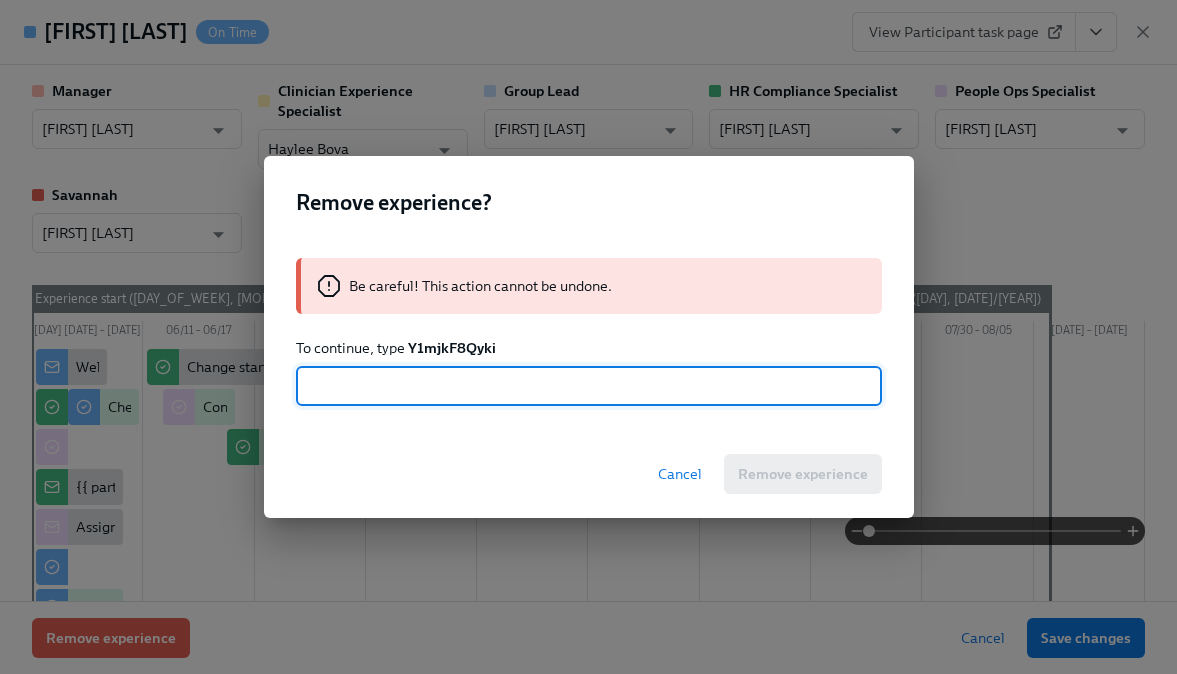 click at bounding box center (589, 386) 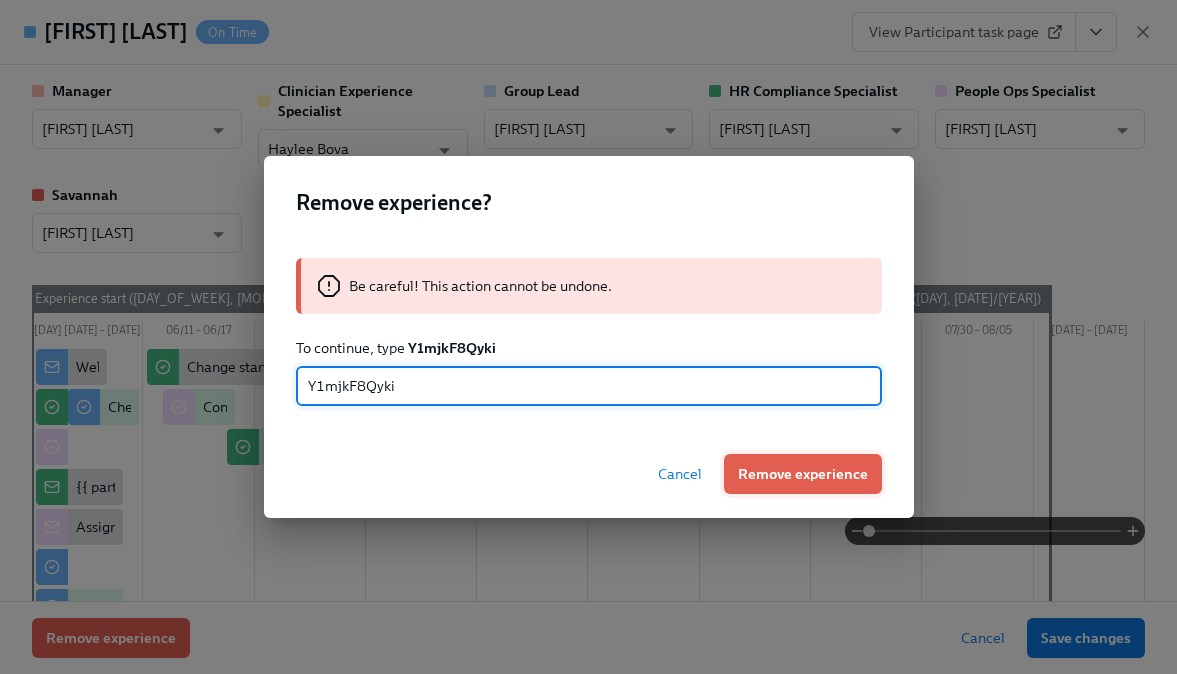 type on "Y1mjkF8Qyki" 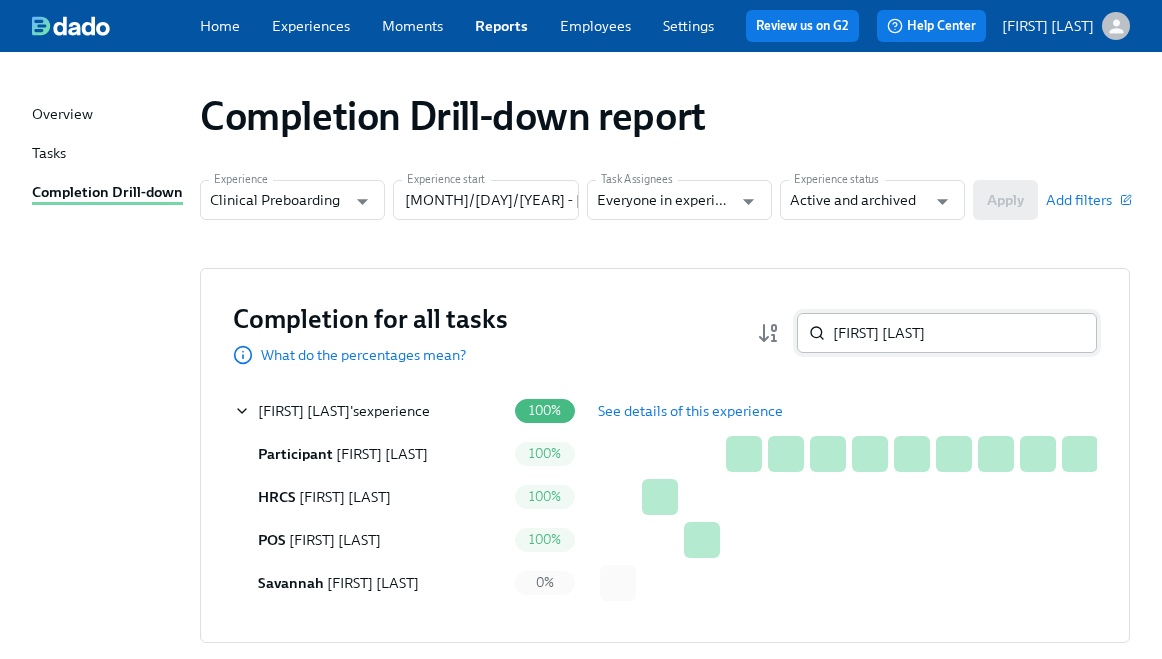 click on "[FIRST] [LAST]" at bounding box center (965, 333) 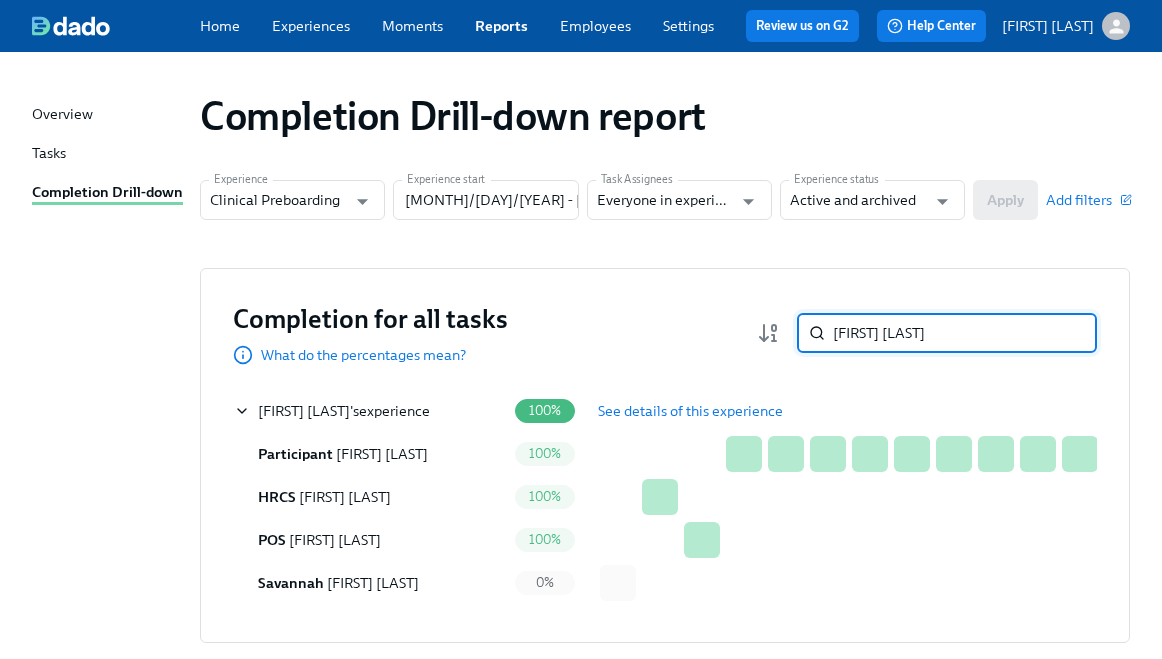 paste on "[FIRST] [LAST]" 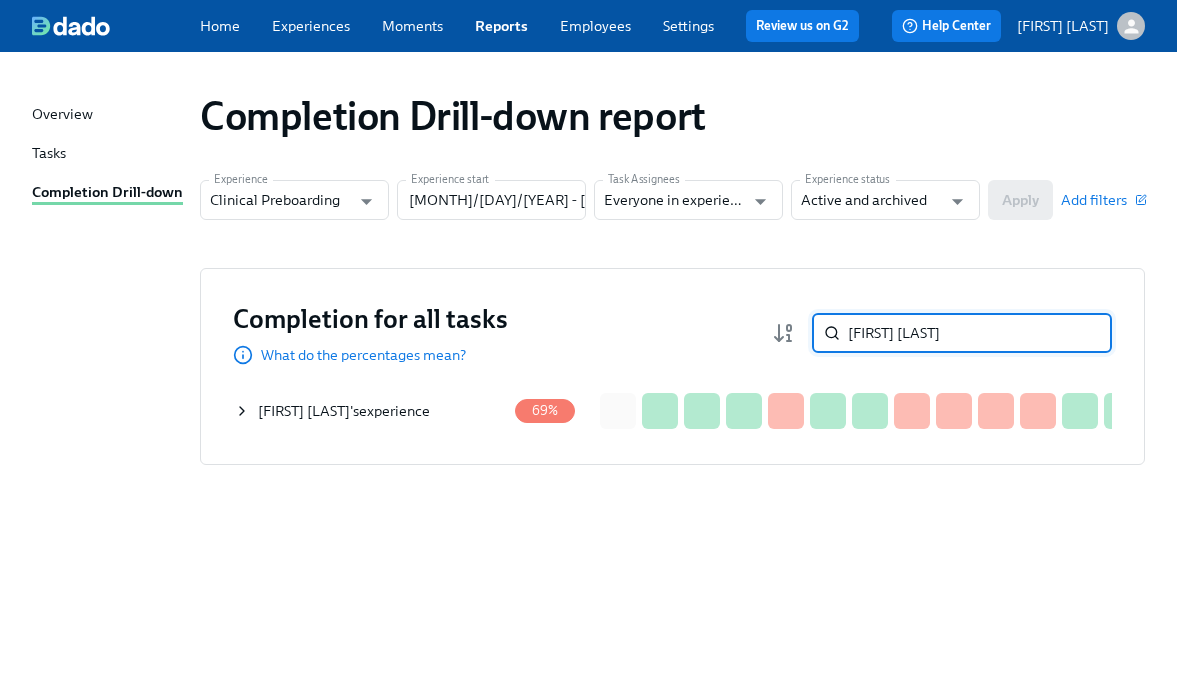type on "[FIRST] [LAST]" 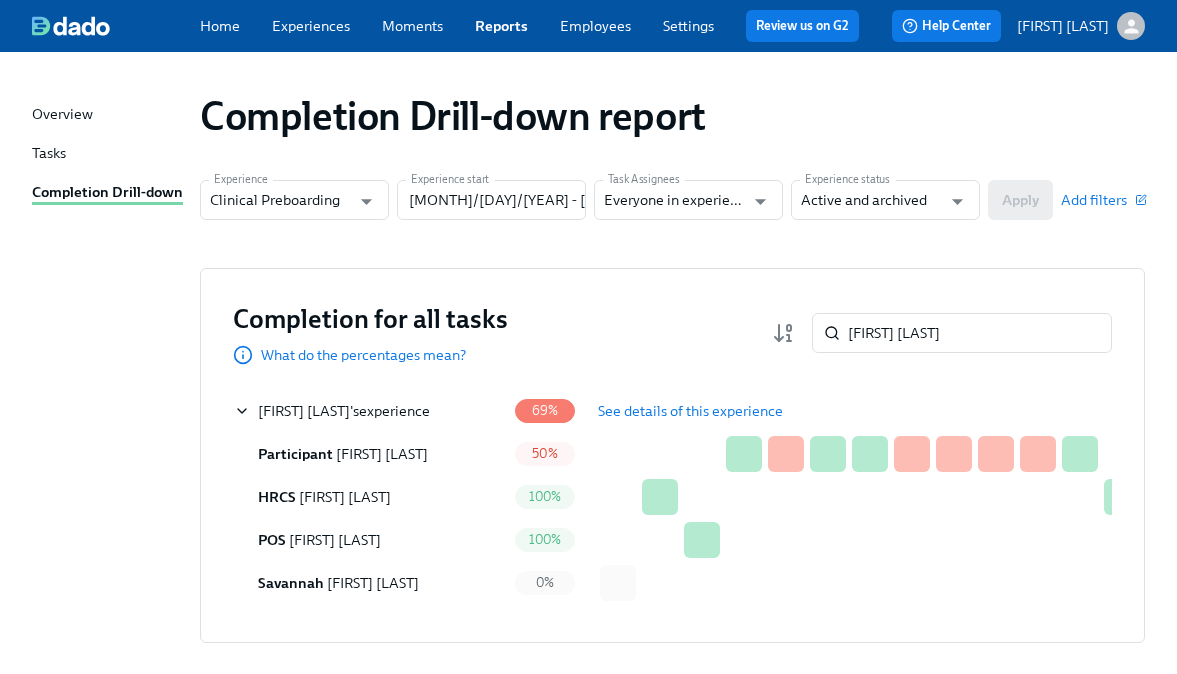 click on "See details of this experience" at bounding box center [690, 411] 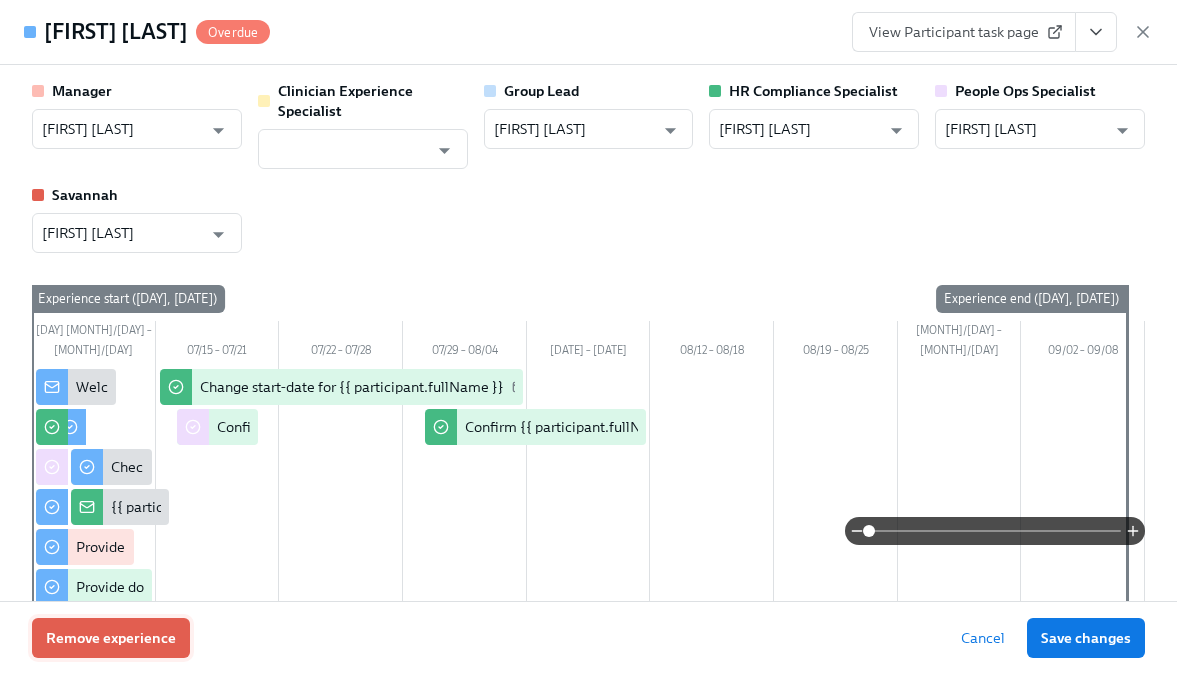 click on "Remove experience" at bounding box center [111, 638] 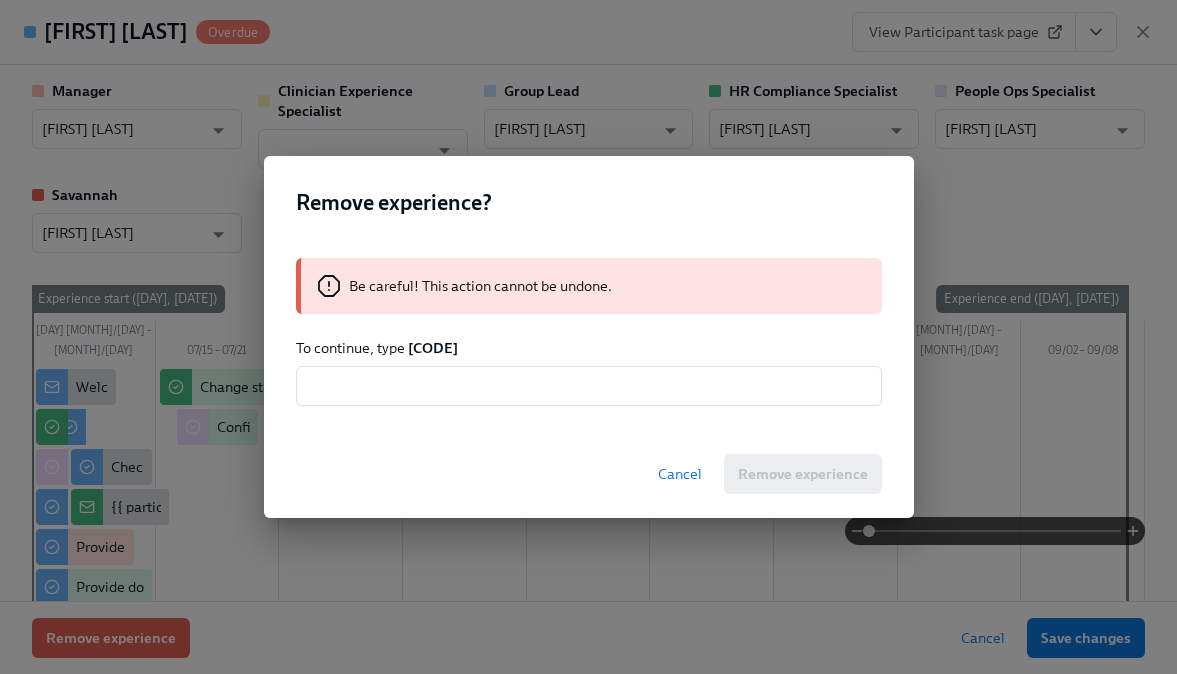 click on "[CODE]" at bounding box center [433, 348] 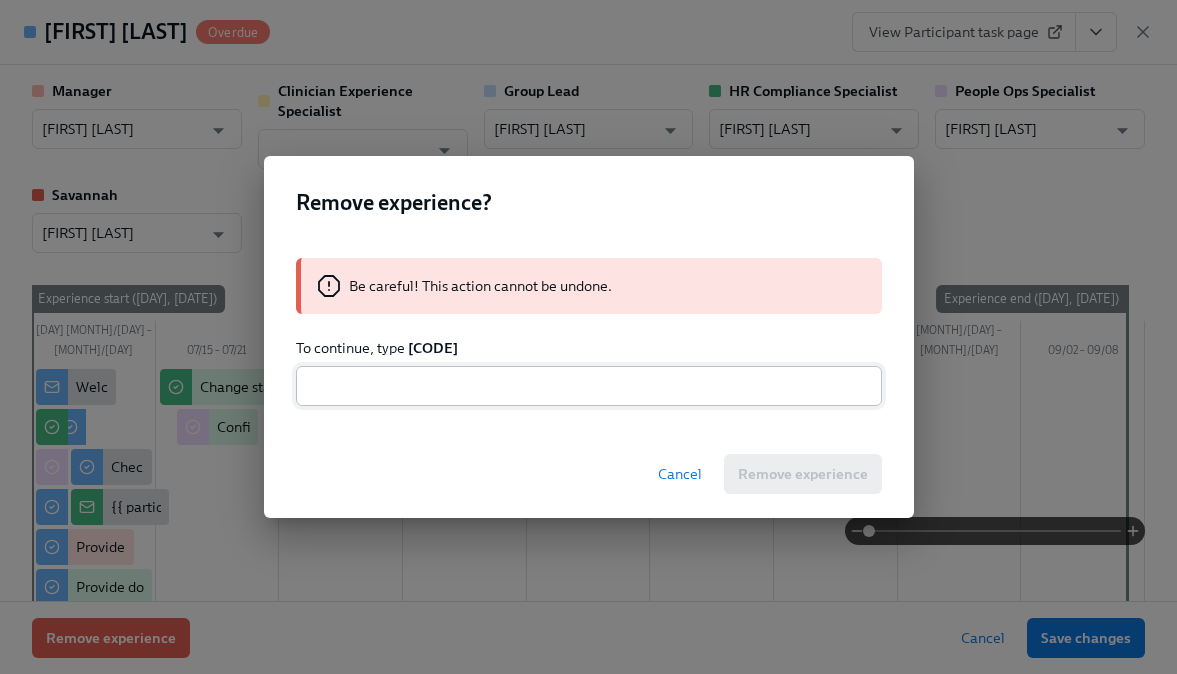 click at bounding box center (589, 386) 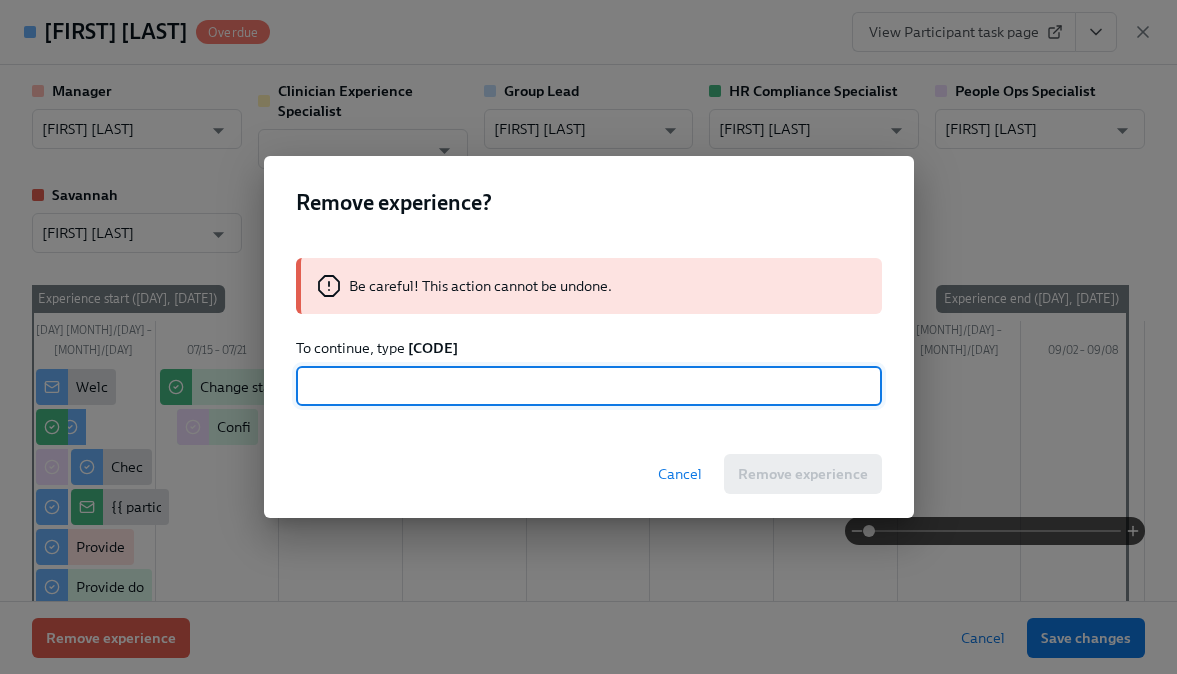 paste on "[CODE]" 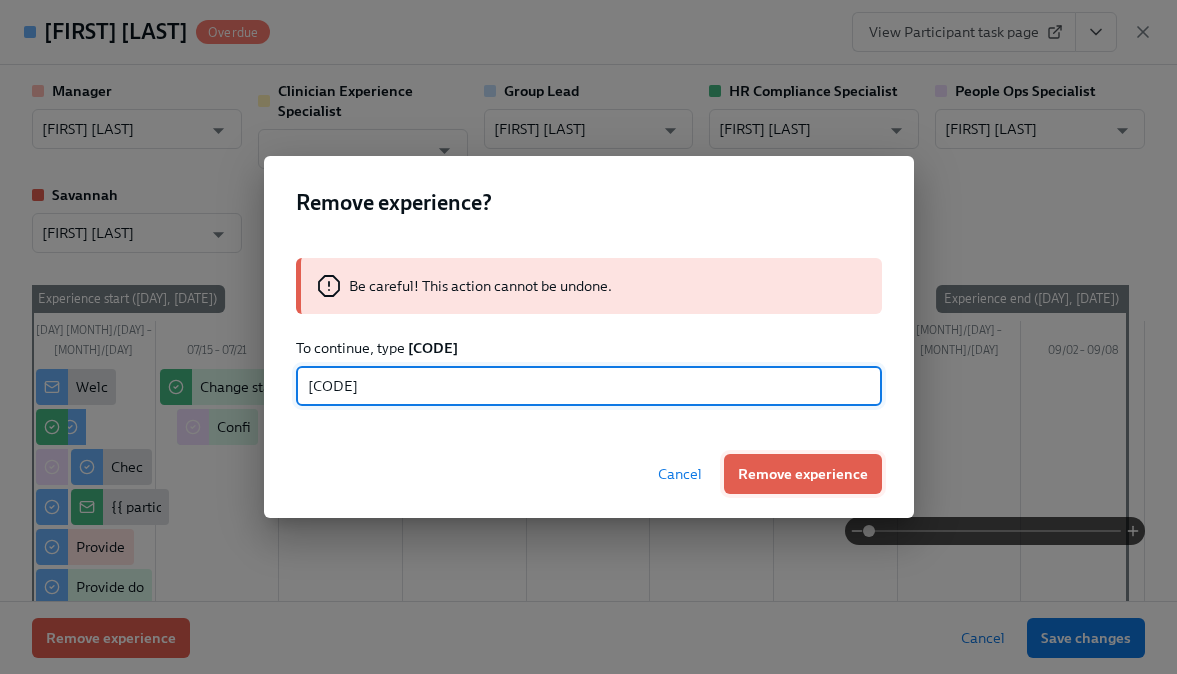type on "[CODE]" 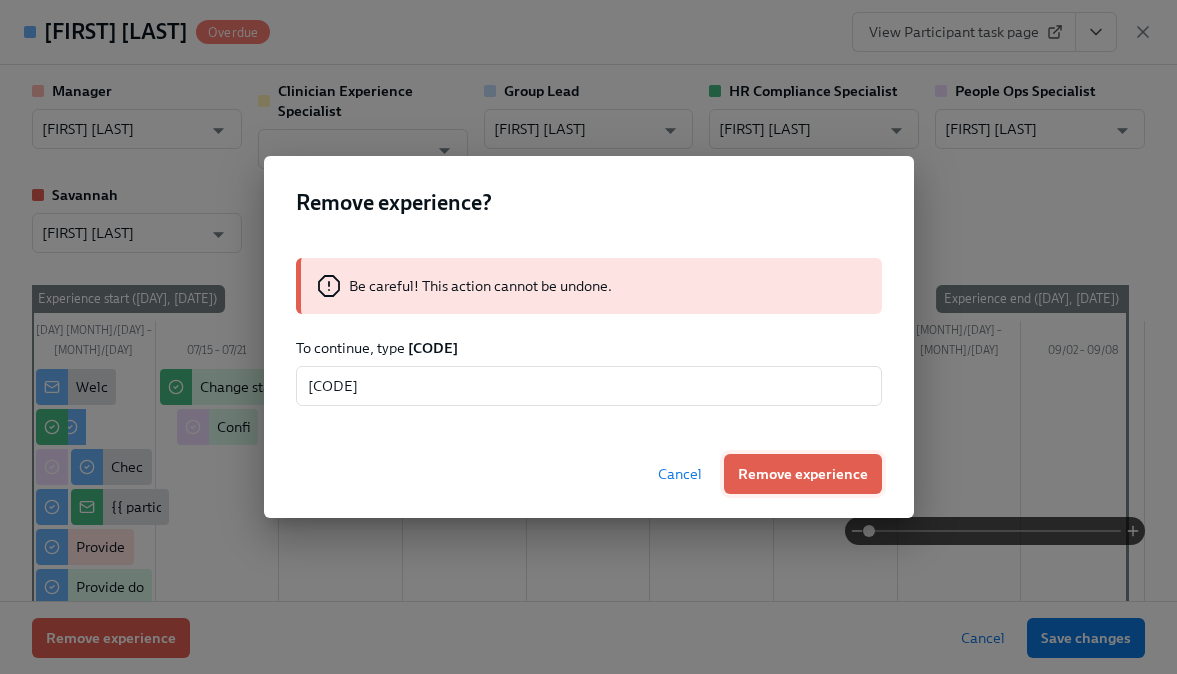 click on "Remove experience" at bounding box center (803, 474) 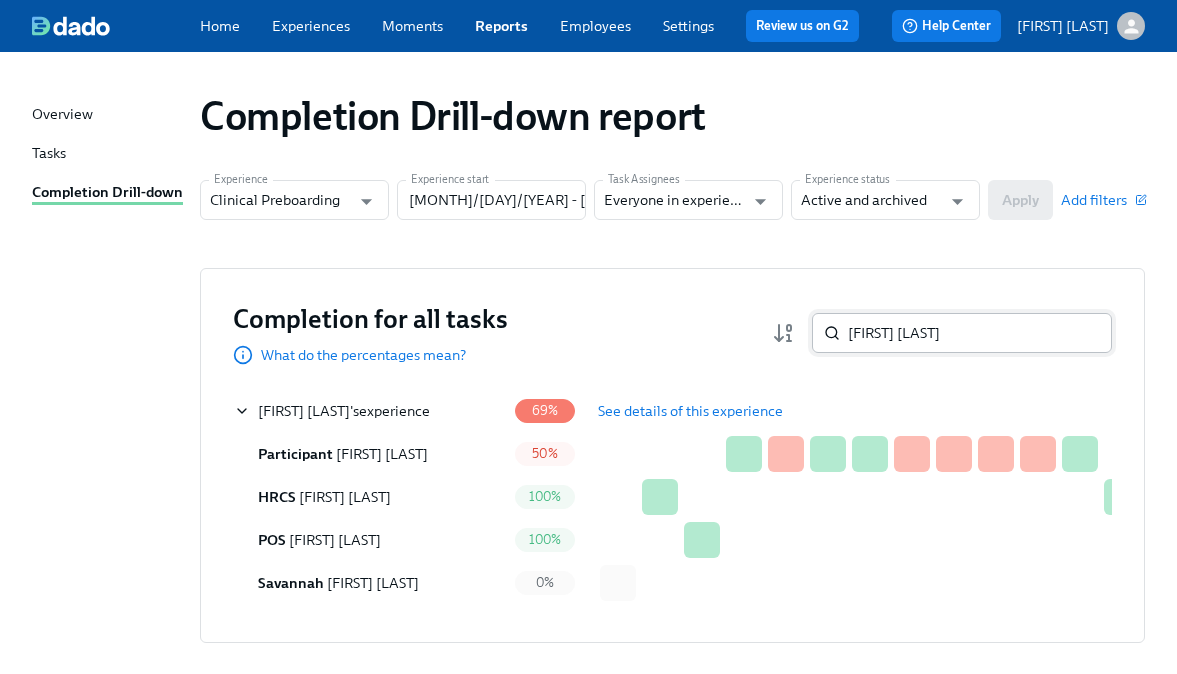 click on "[FIRST] [LAST]" at bounding box center [980, 333] 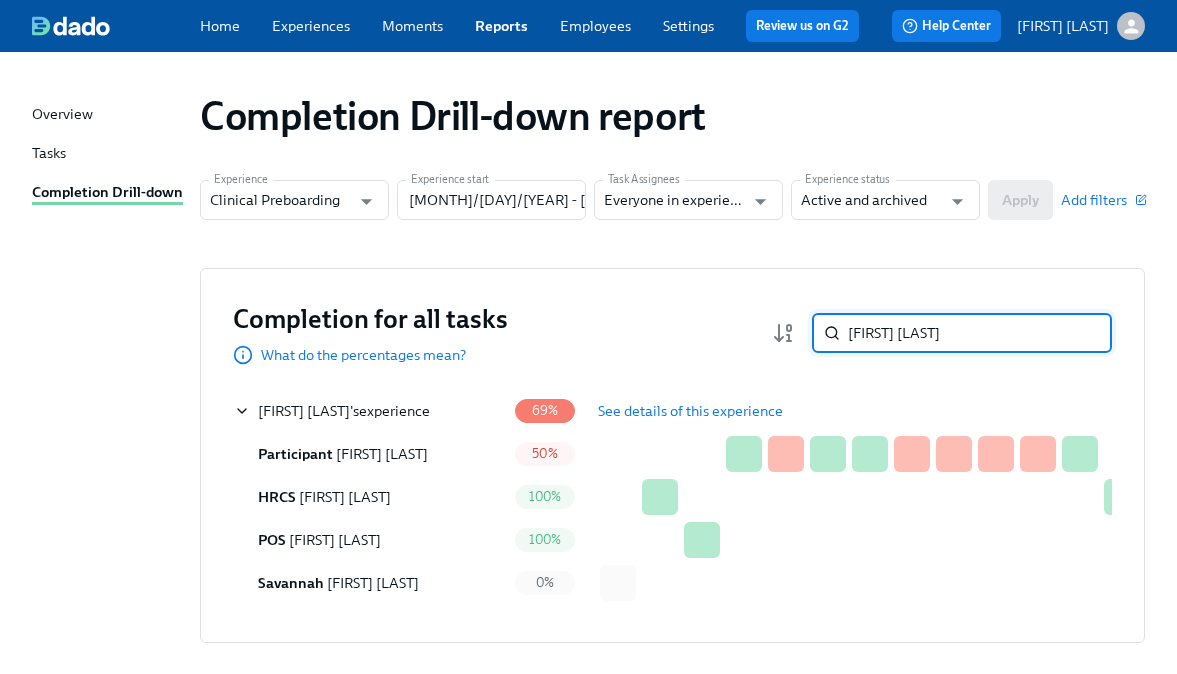 click on "[FIRST] [LAST]" at bounding box center (980, 333) 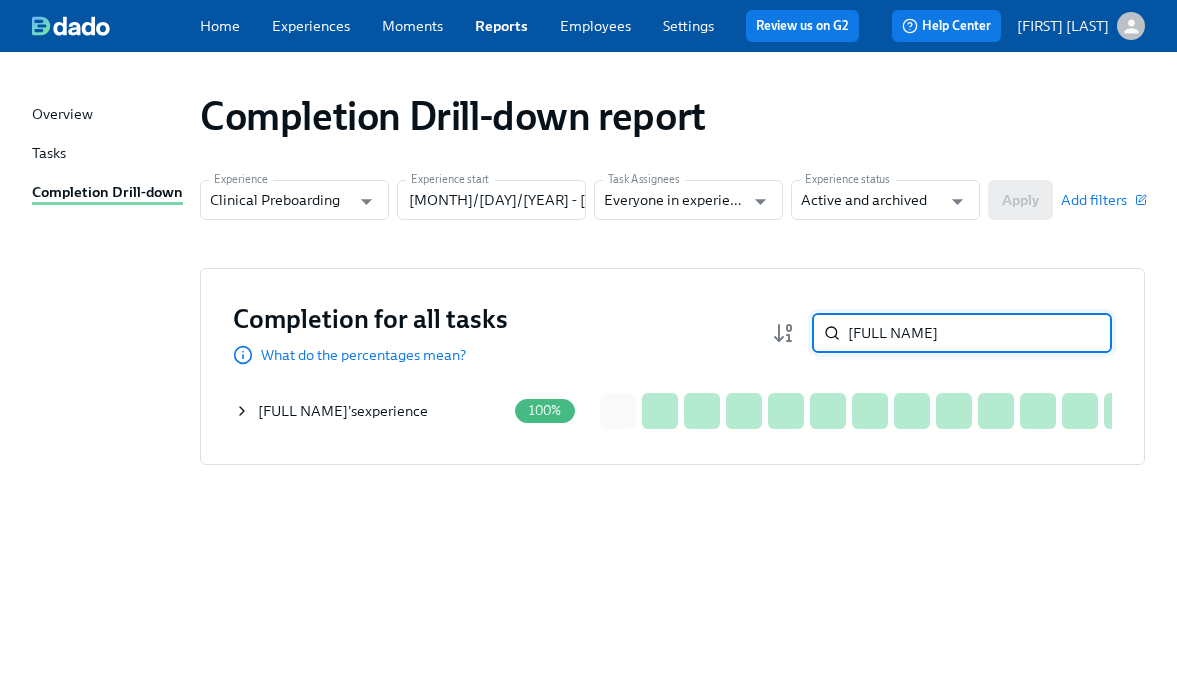 type on "[FULL NAME]" 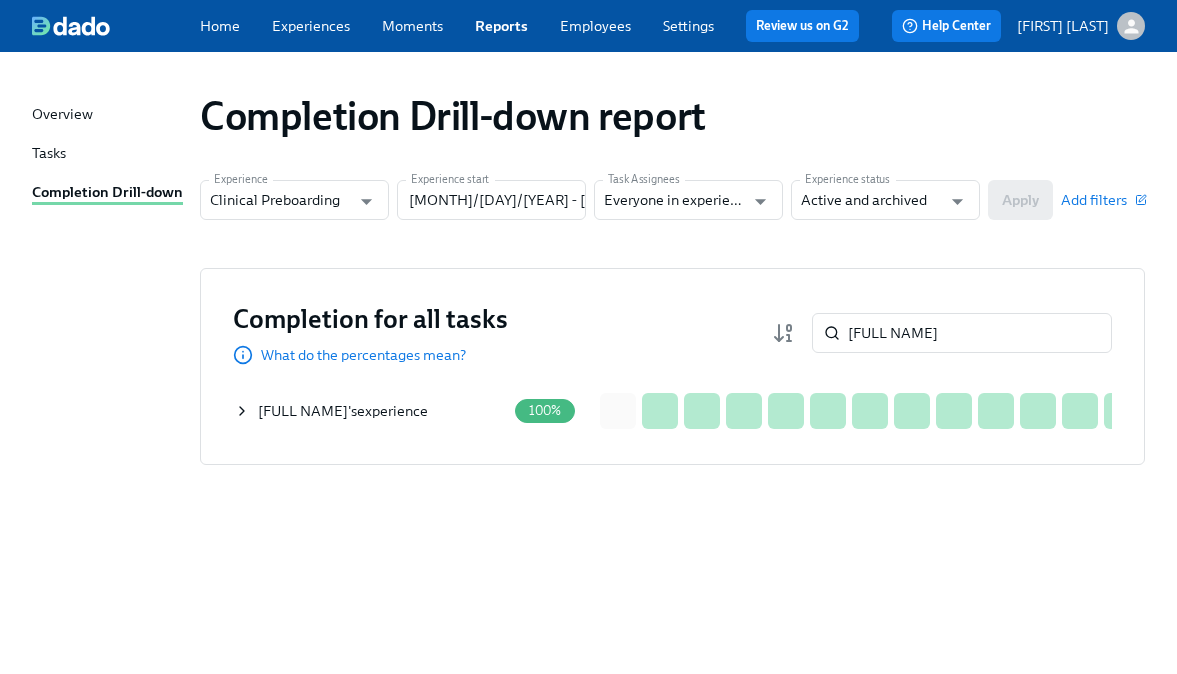 click 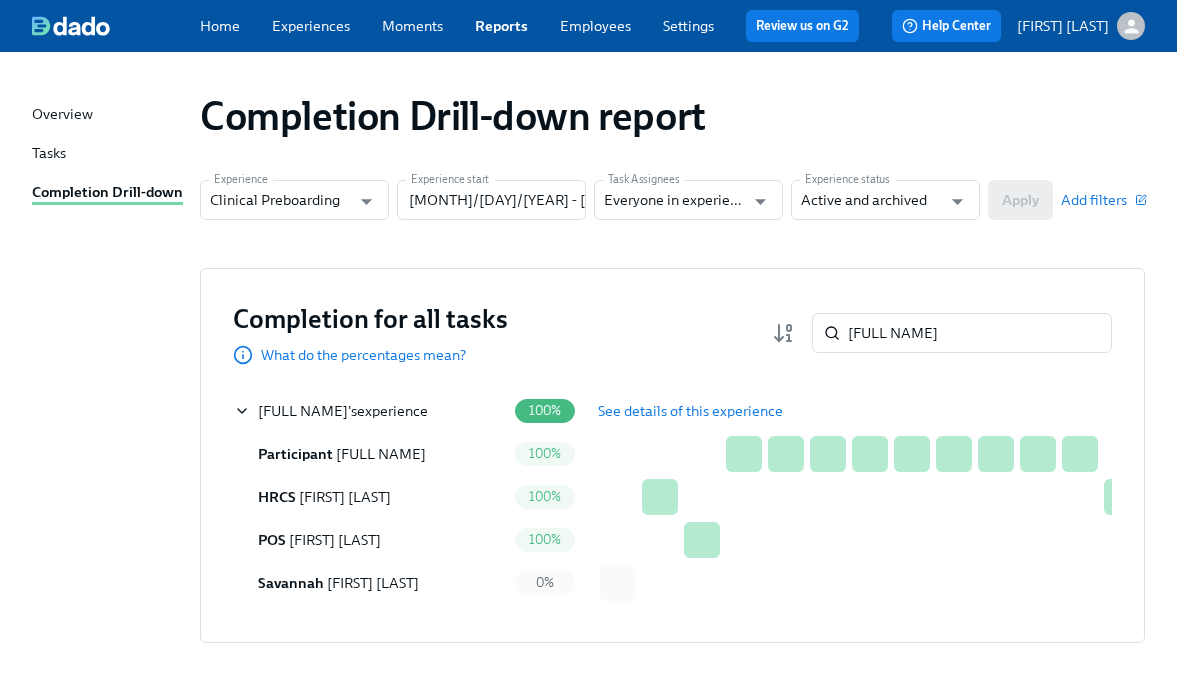 click on "See details of this experience" at bounding box center (690, 411) 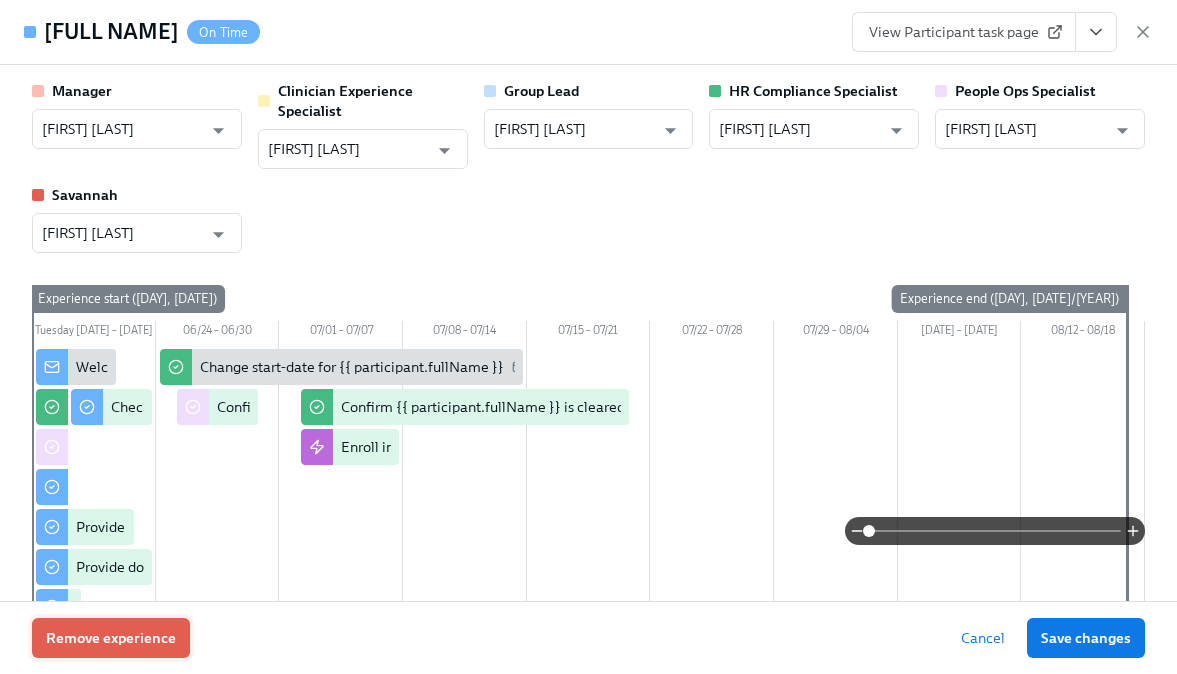 click on "Remove experience" at bounding box center [111, 638] 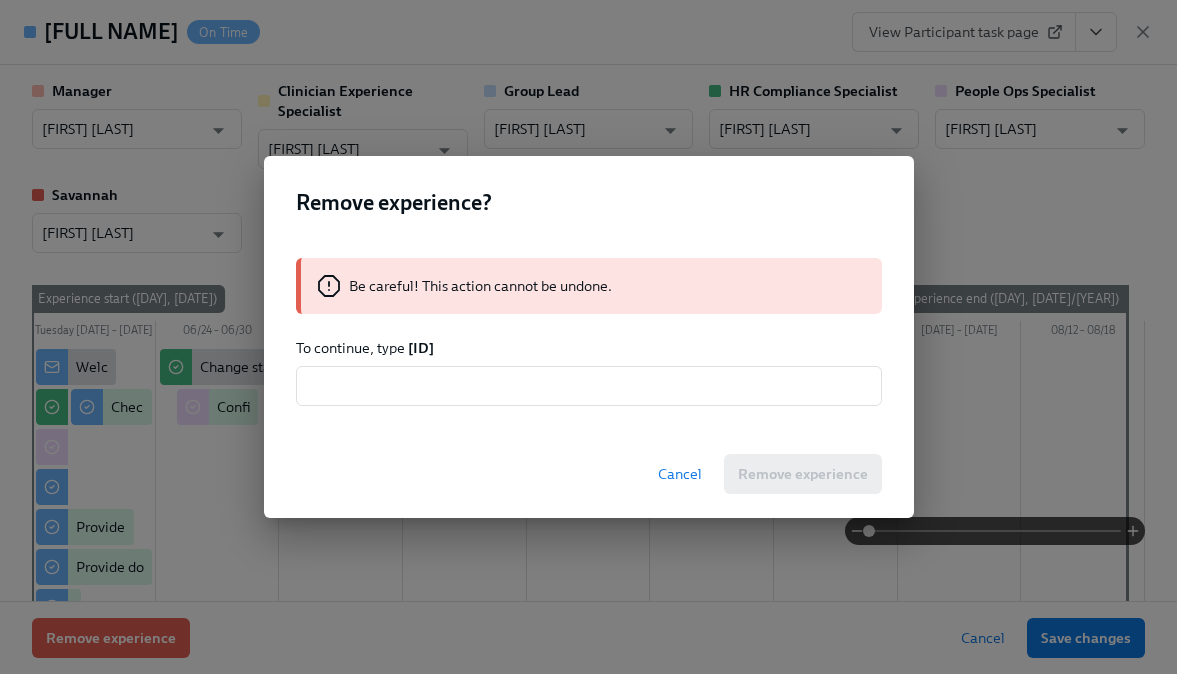 drag, startPoint x: 506, startPoint y: 347, endPoint x: 410, endPoint y: 345, distance: 96.02083 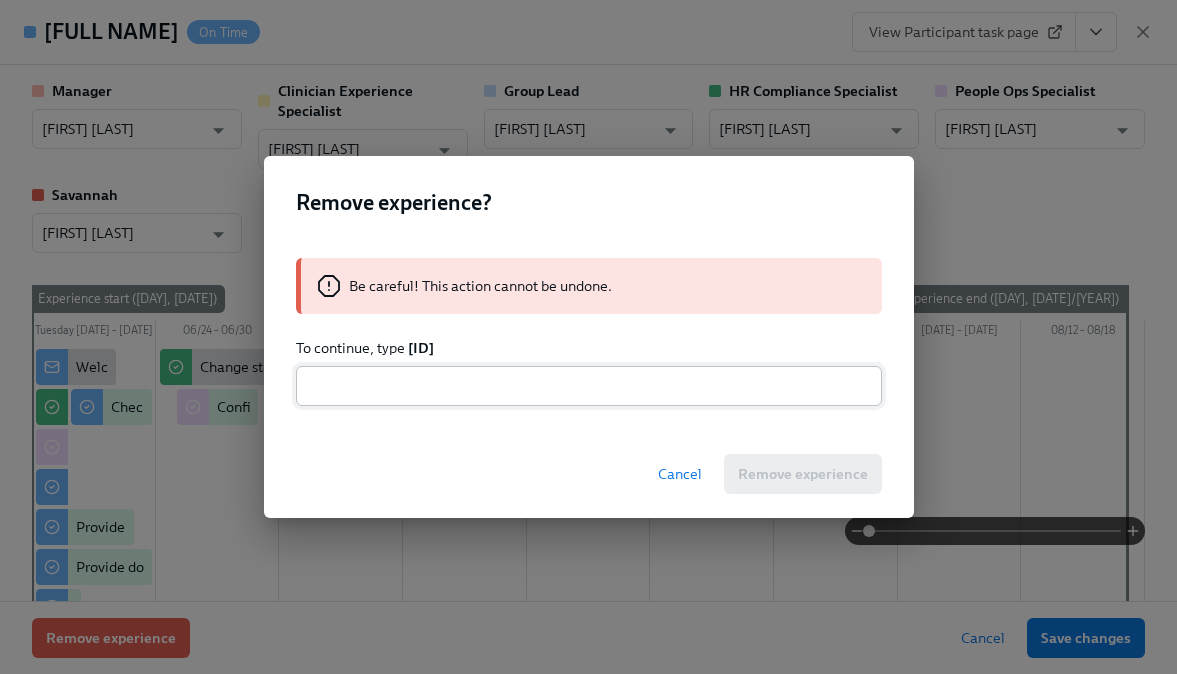 copy on "[ID]" 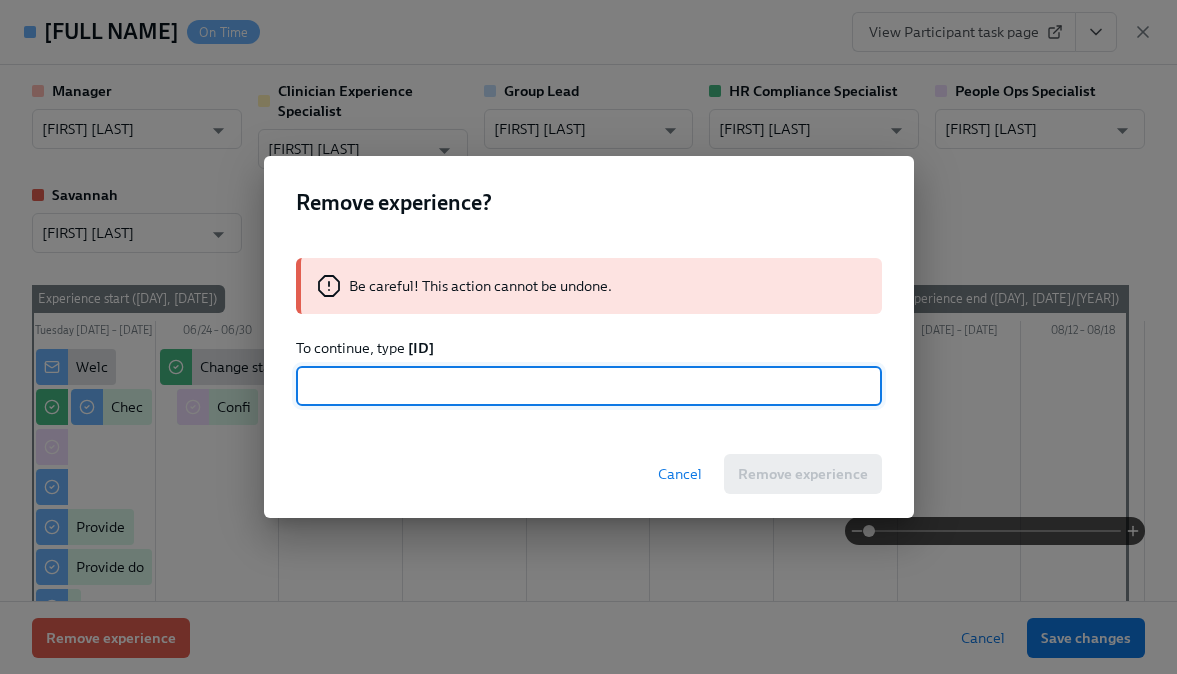 click at bounding box center (589, 386) 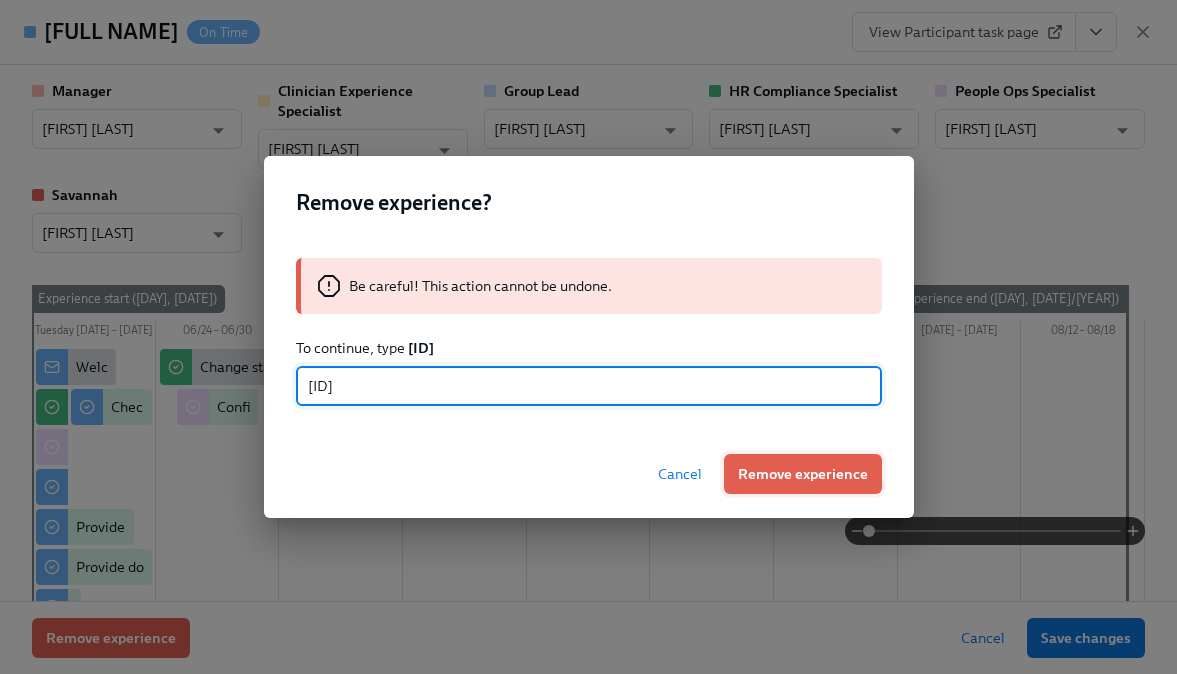 type on "[ID]" 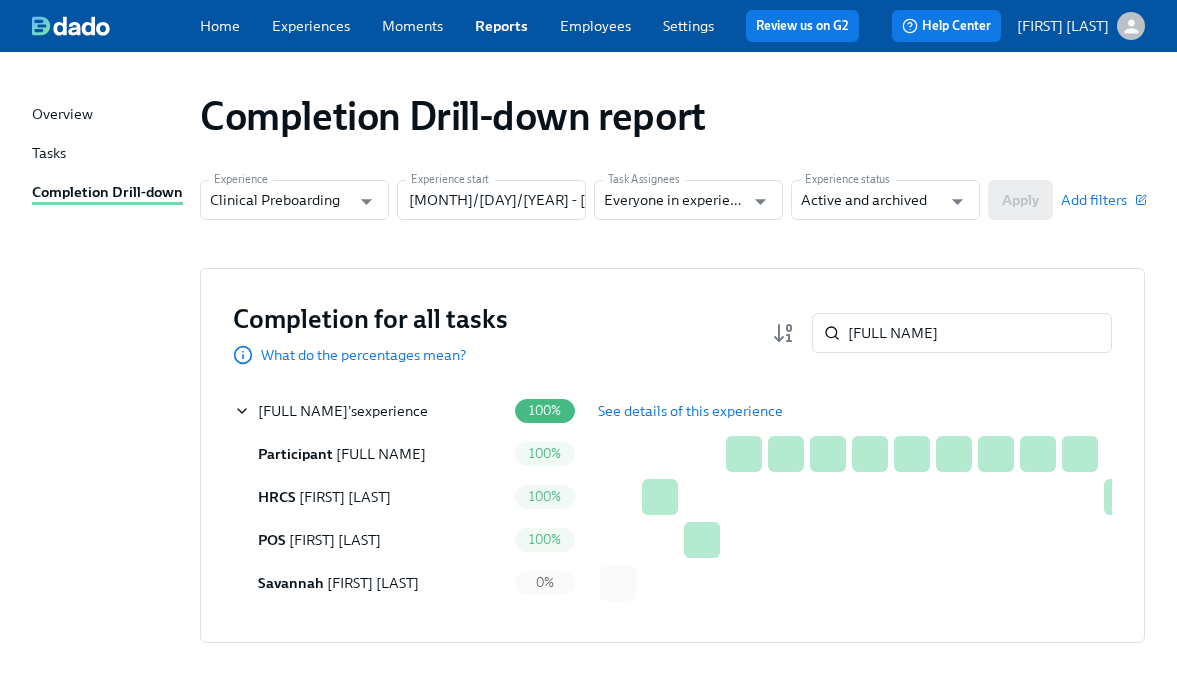 type 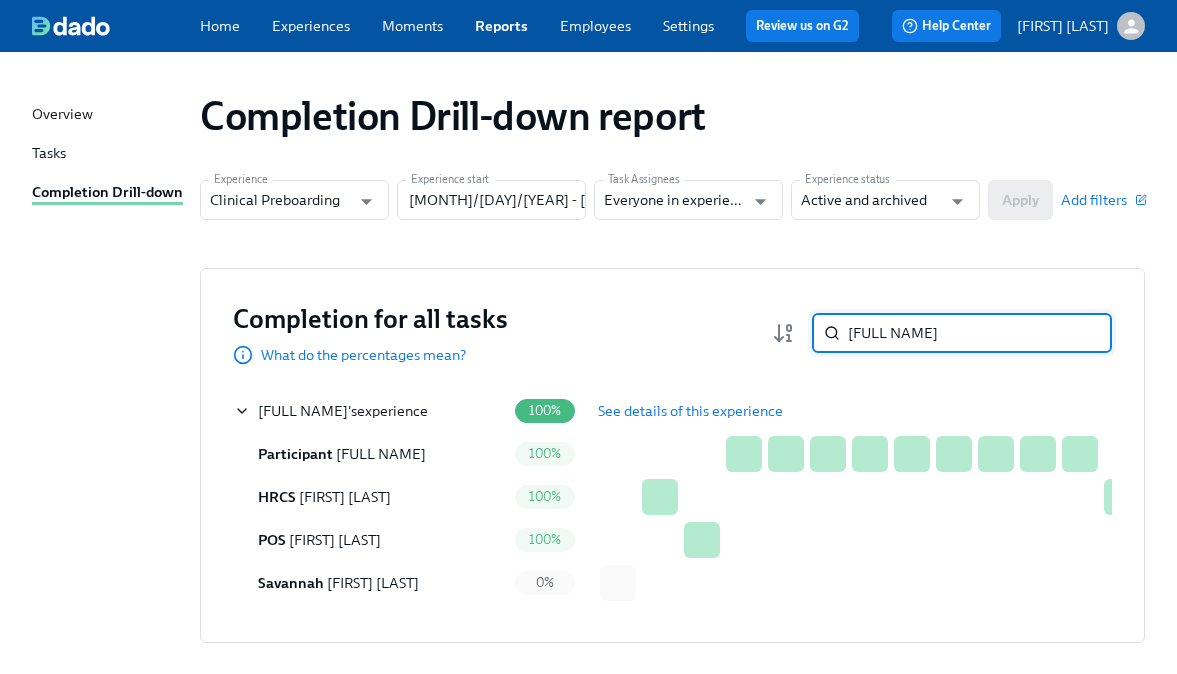 click on "[FULL NAME]" at bounding box center [980, 333] 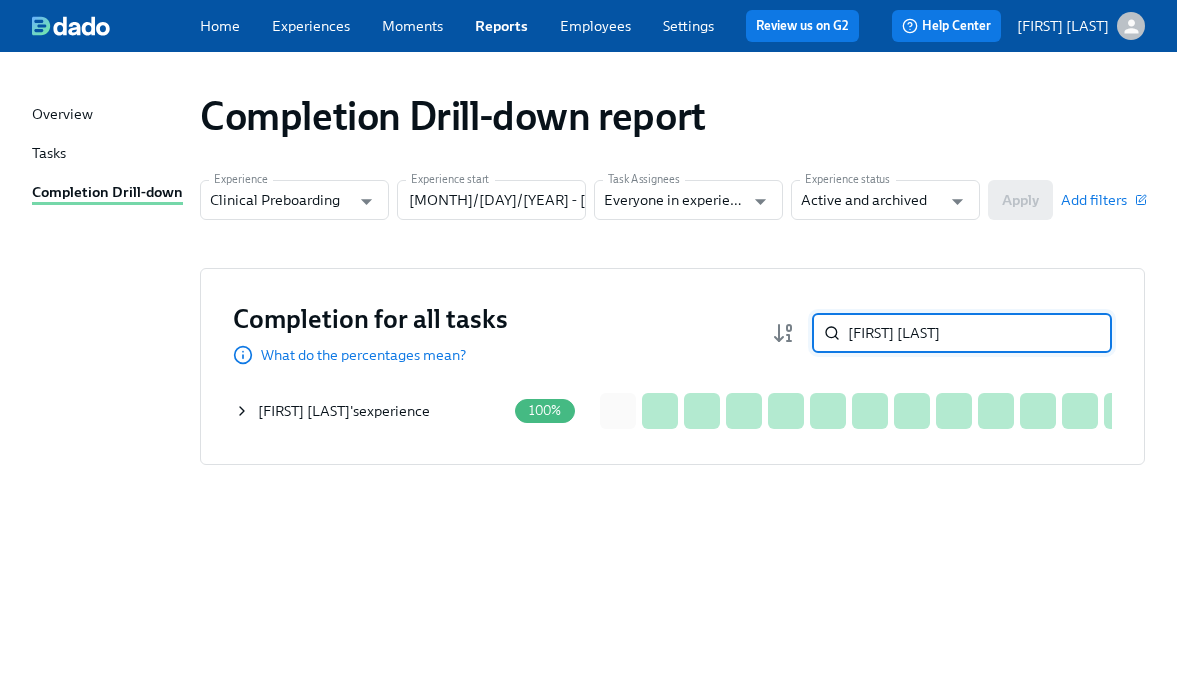 type on "[FIRST] [LAST]" 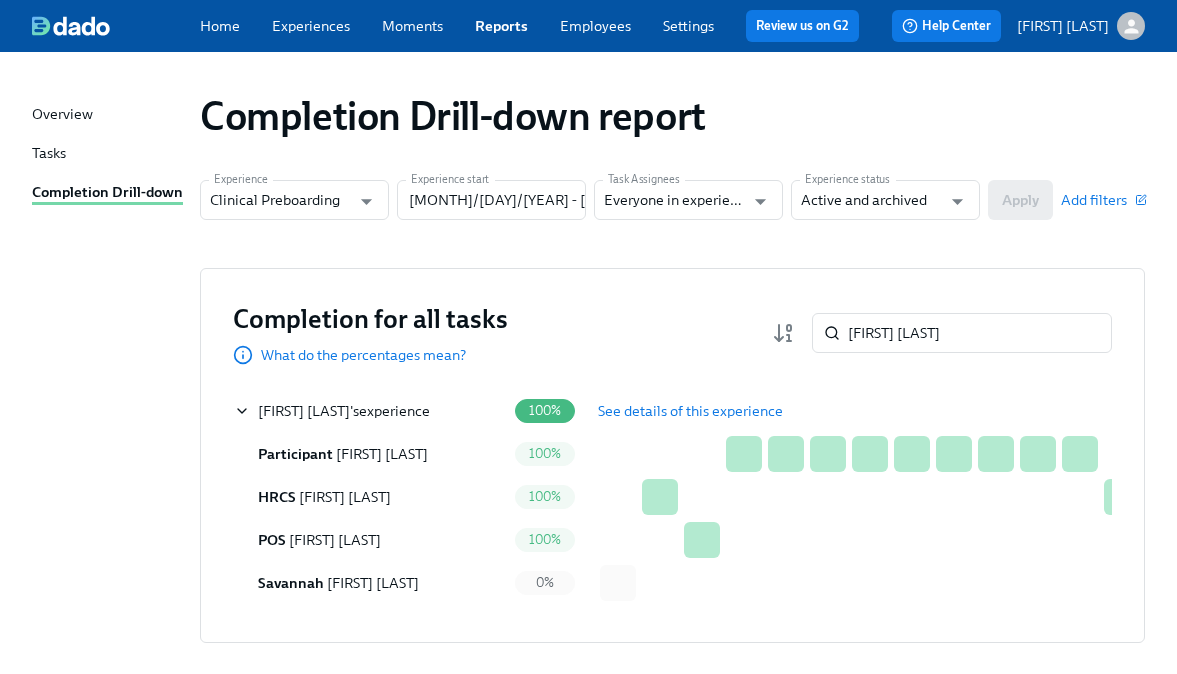 click on "See details of this experience" at bounding box center [690, 411] 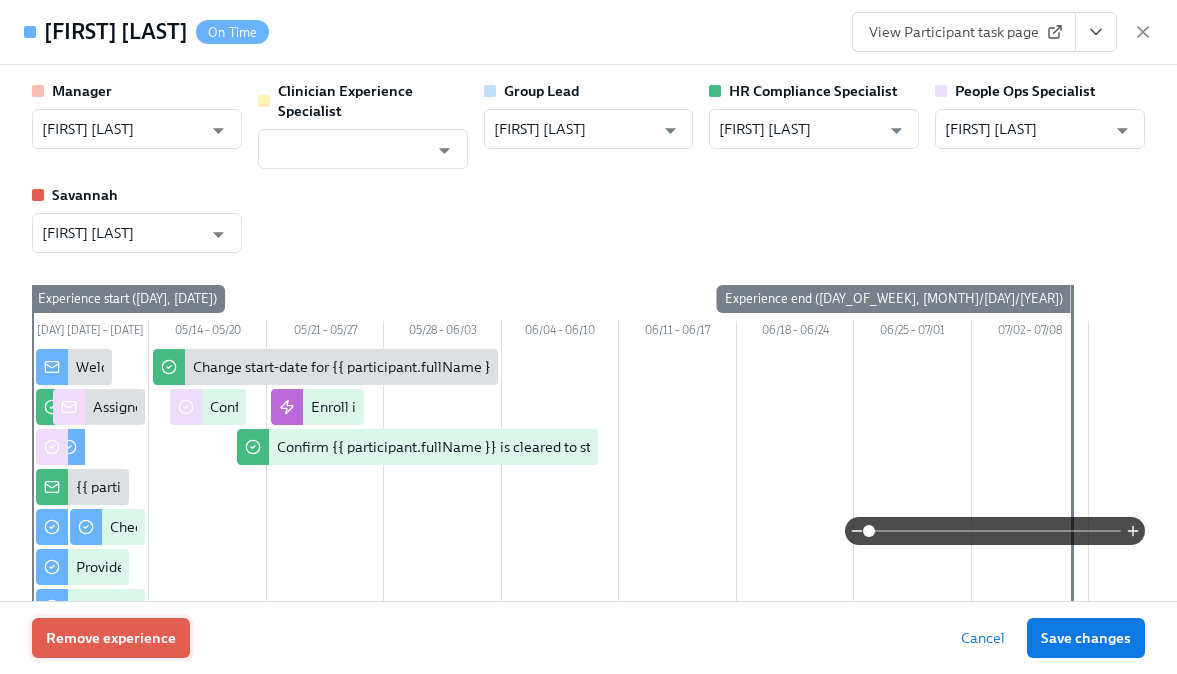 click on "Remove experience" at bounding box center [111, 638] 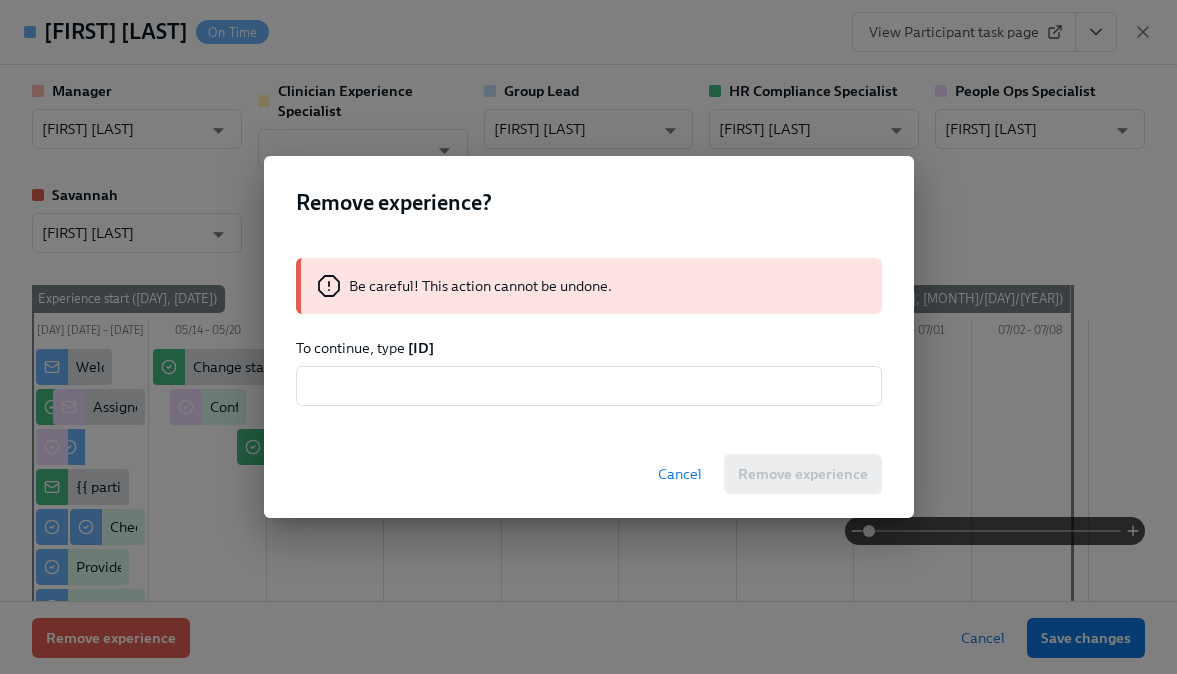 drag, startPoint x: 501, startPoint y: 344, endPoint x: 407, endPoint y: 345, distance: 94.00532 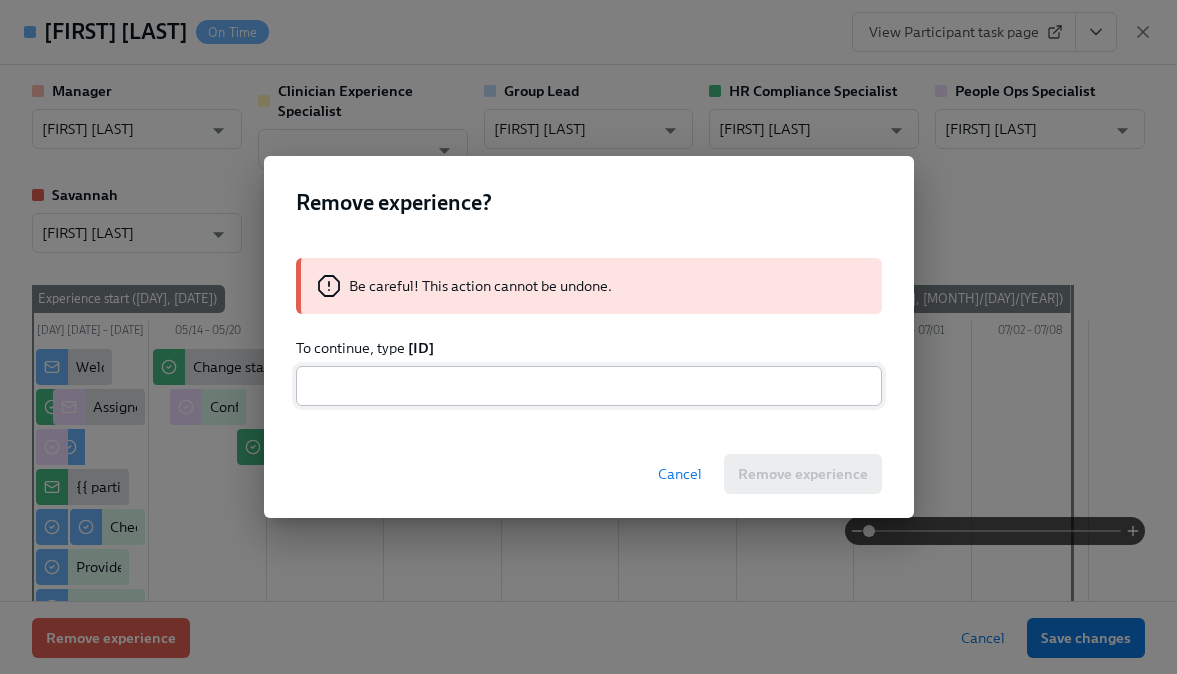 click at bounding box center [589, 386] 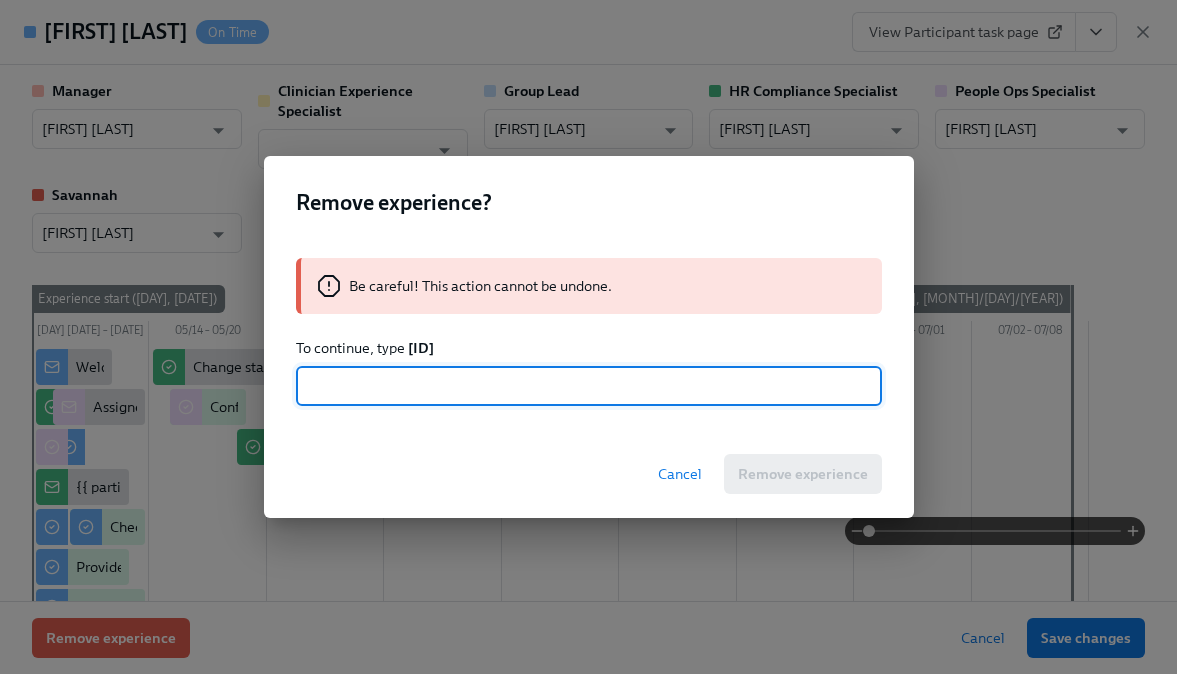 paste on "[ID]" 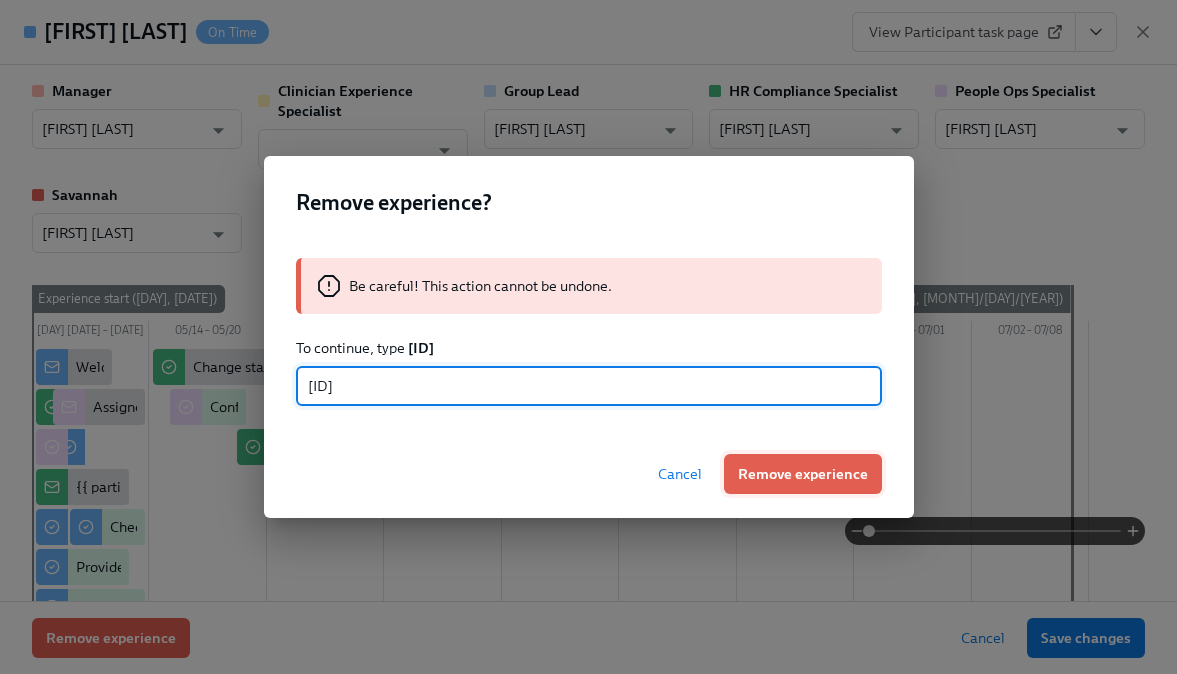 type on "[ID]" 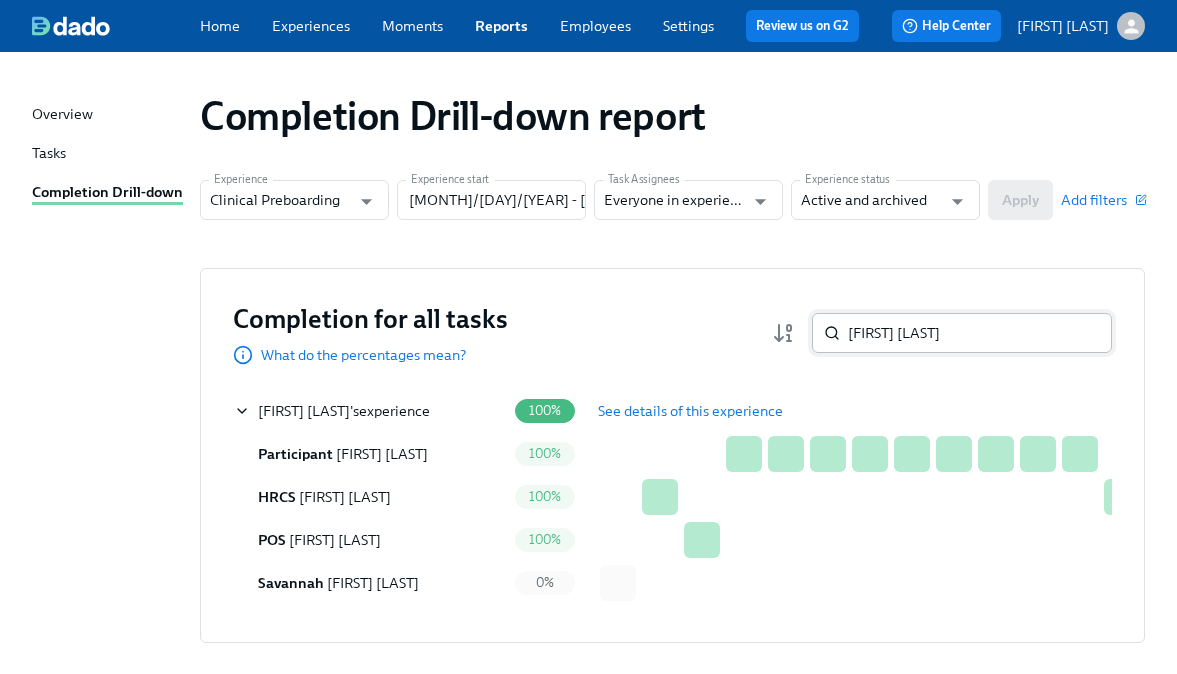 click on "[FIRST] [LAST]" at bounding box center (980, 333) 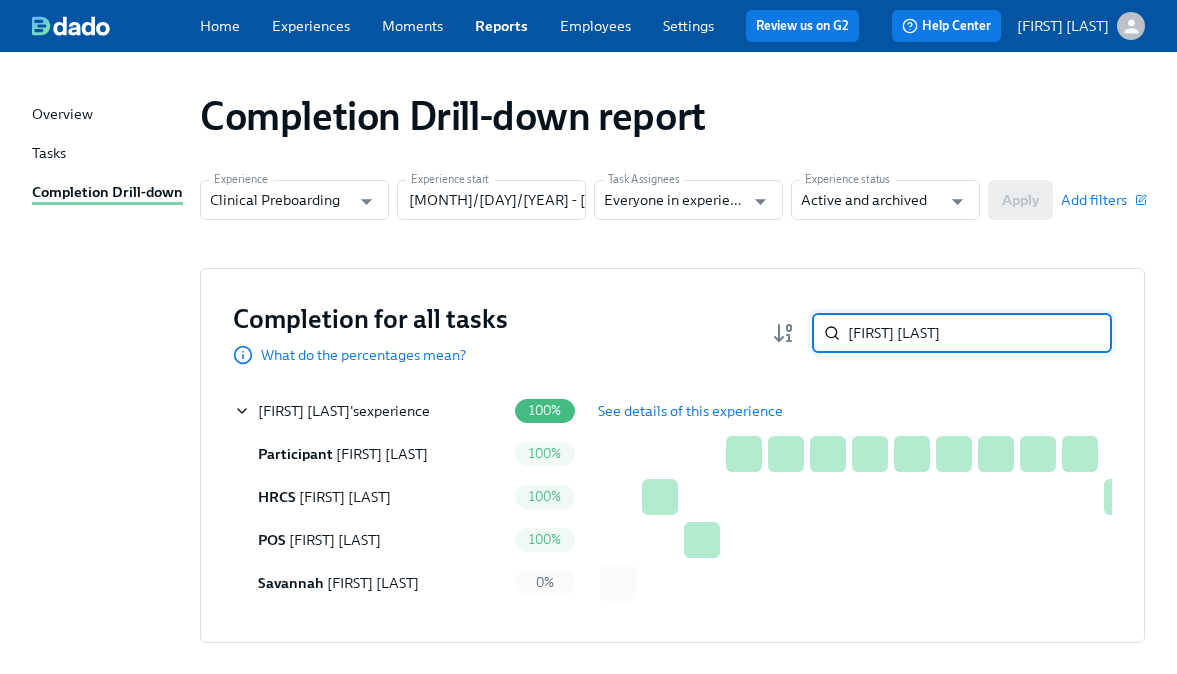 paste on "[FIRST] [LAST]" 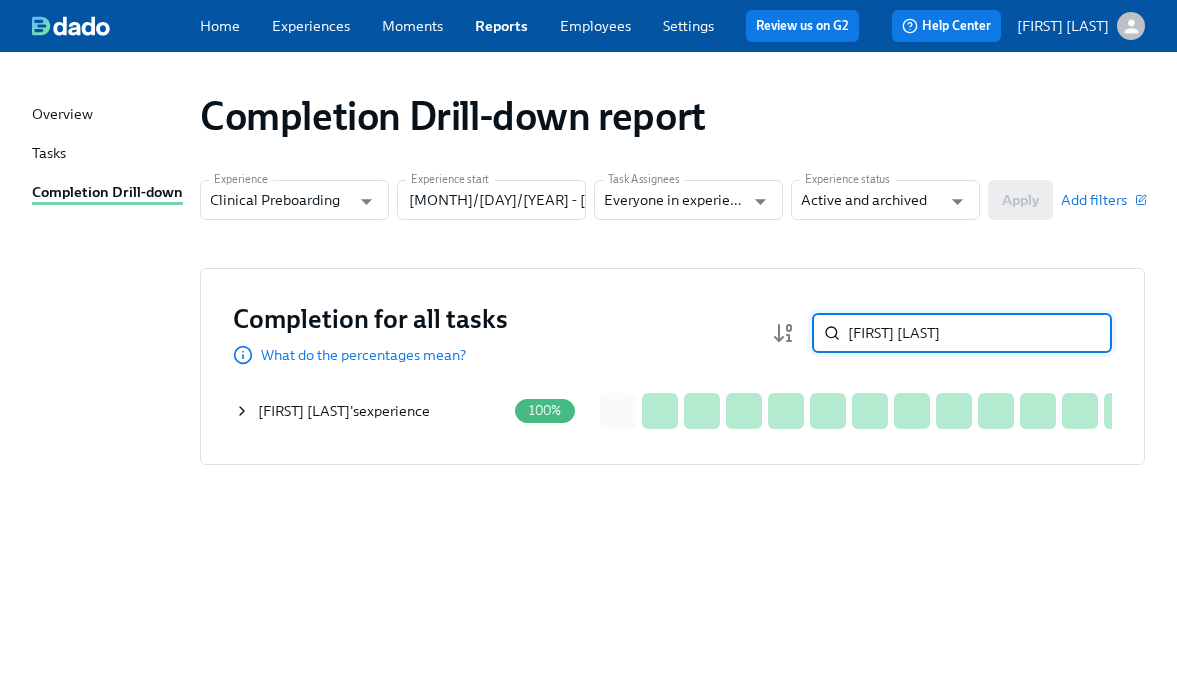 type on "[FIRST] [LAST]" 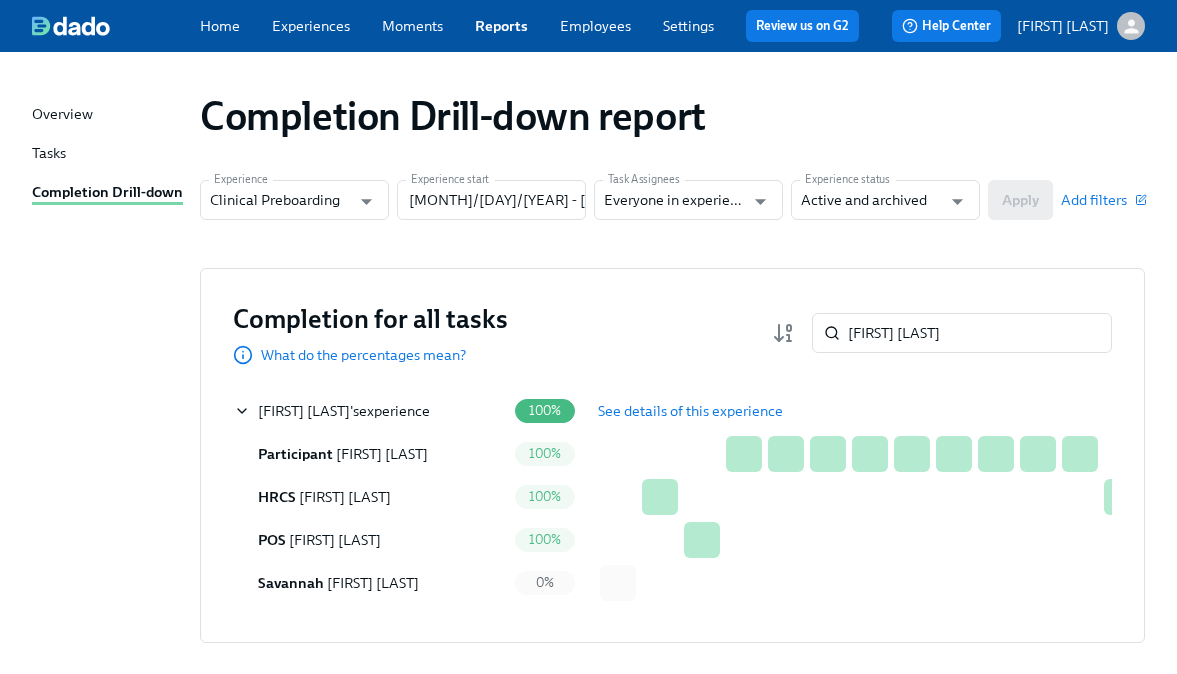 click on "See details of this experience" at bounding box center [690, 411] 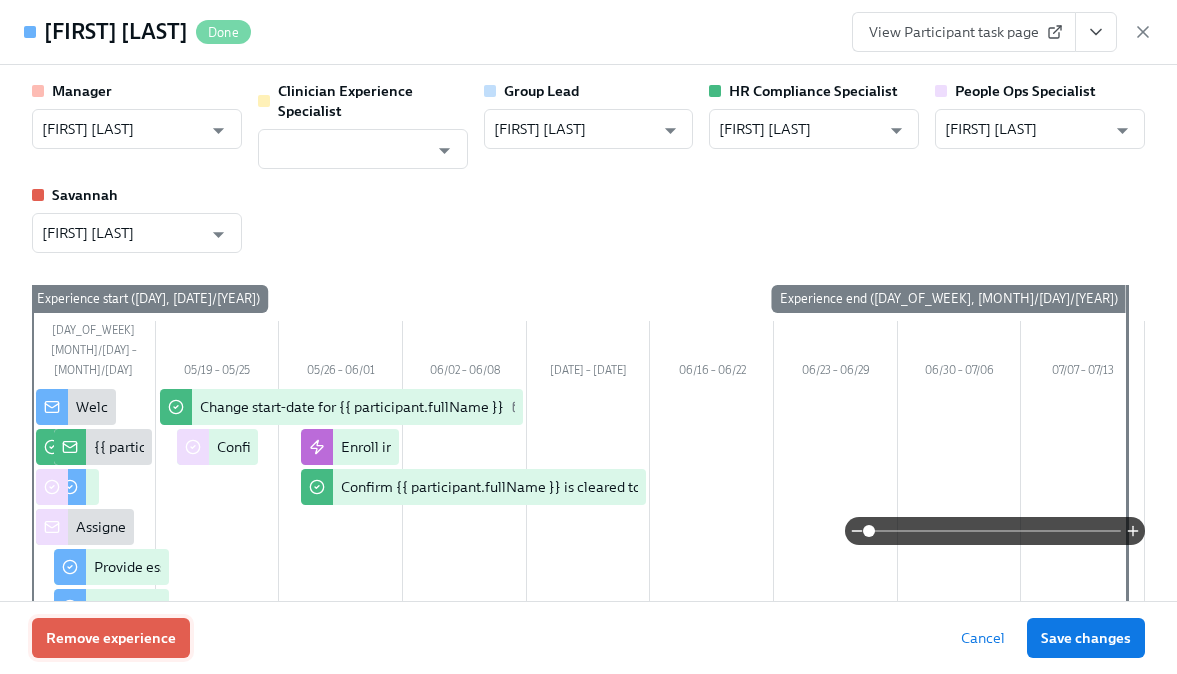 click on "Remove experience" at bounding box center (111, 638) 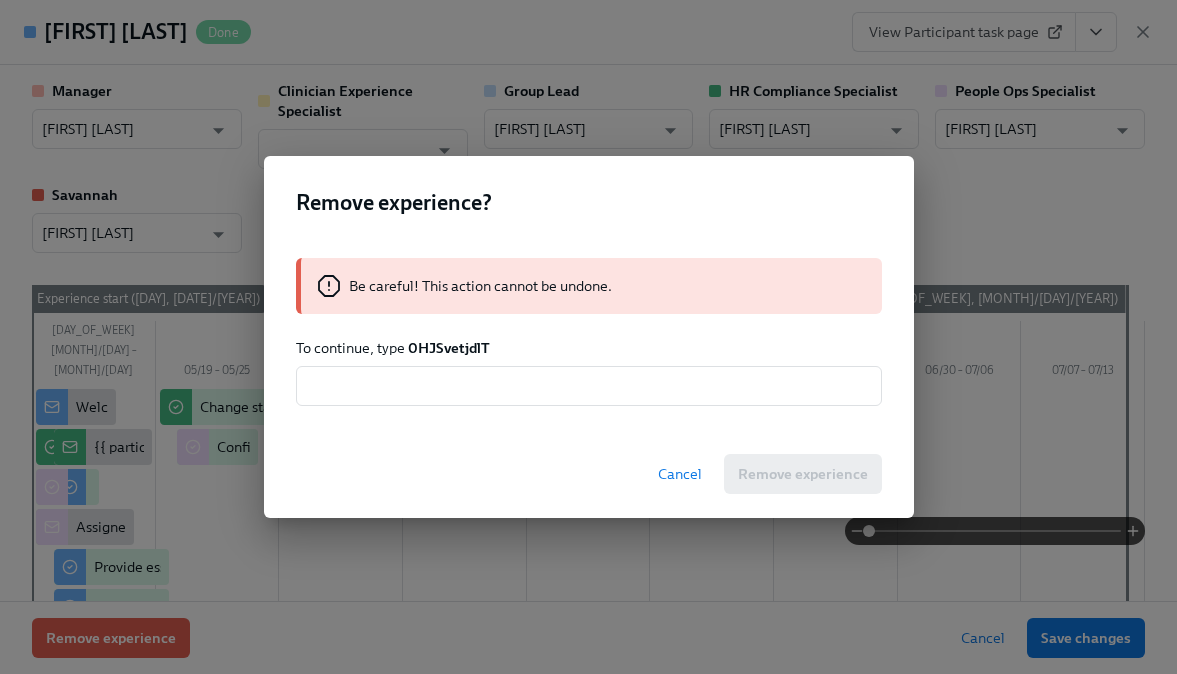 click on "0HJSvetjdlT" at bounding box center [449, 348] 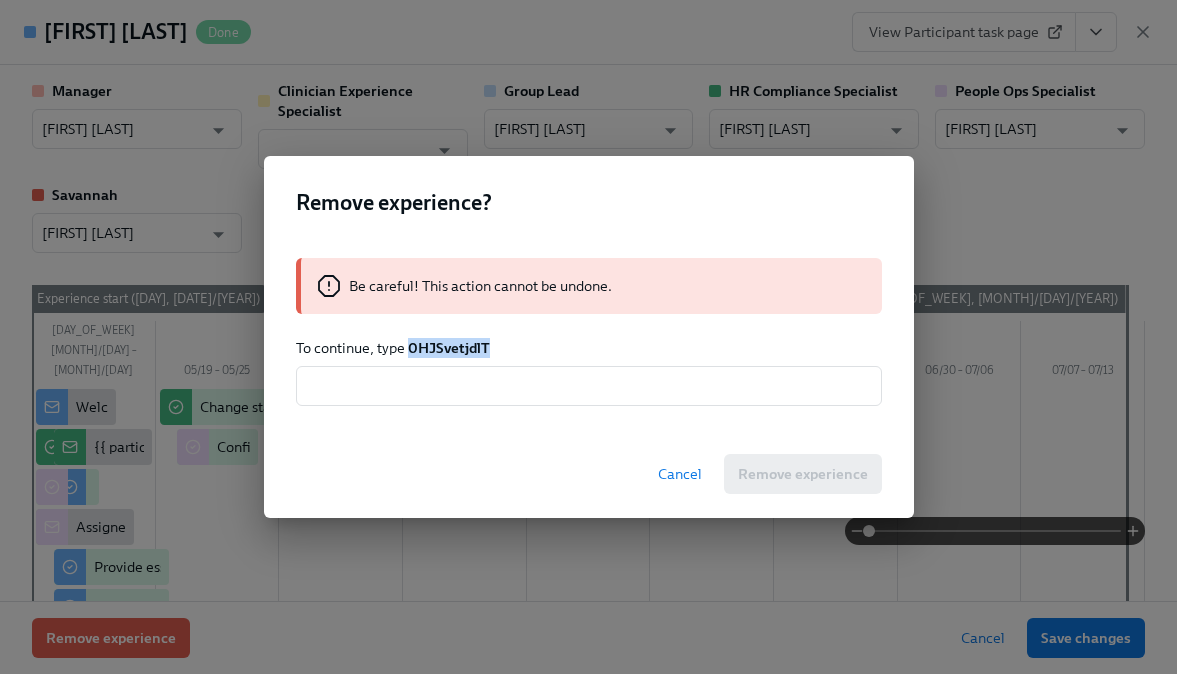 click on "0HJSvetjdlT" at bounding box center (449, 348) 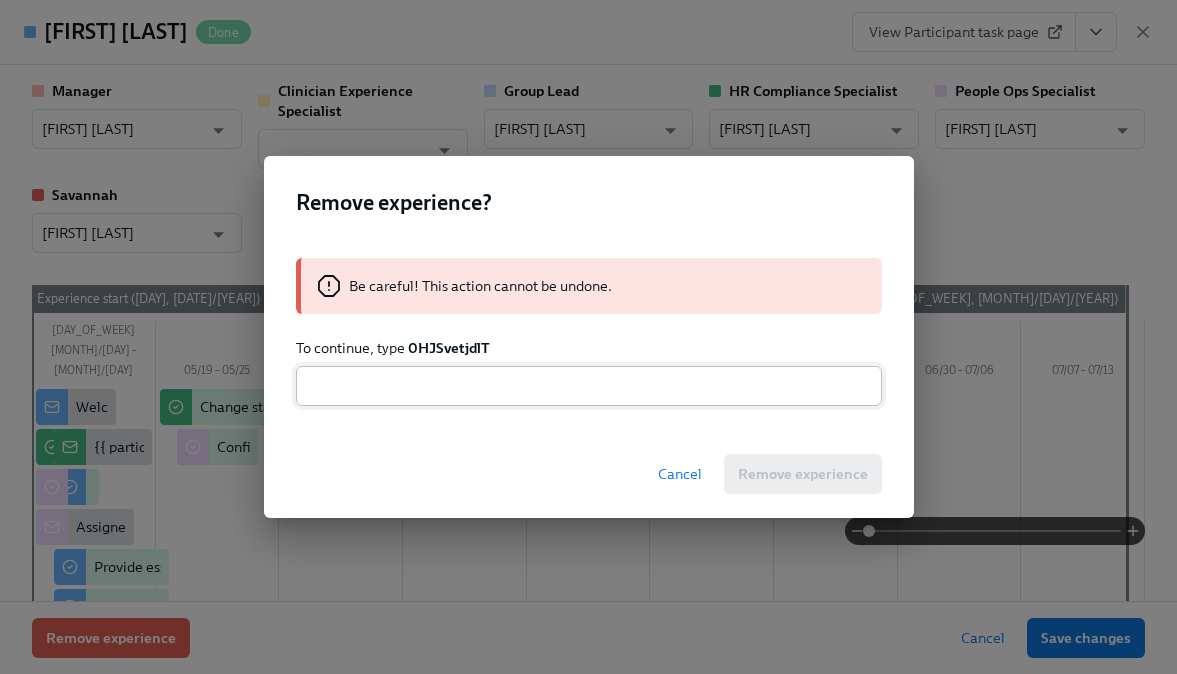 click at bounding box center (589, 386) 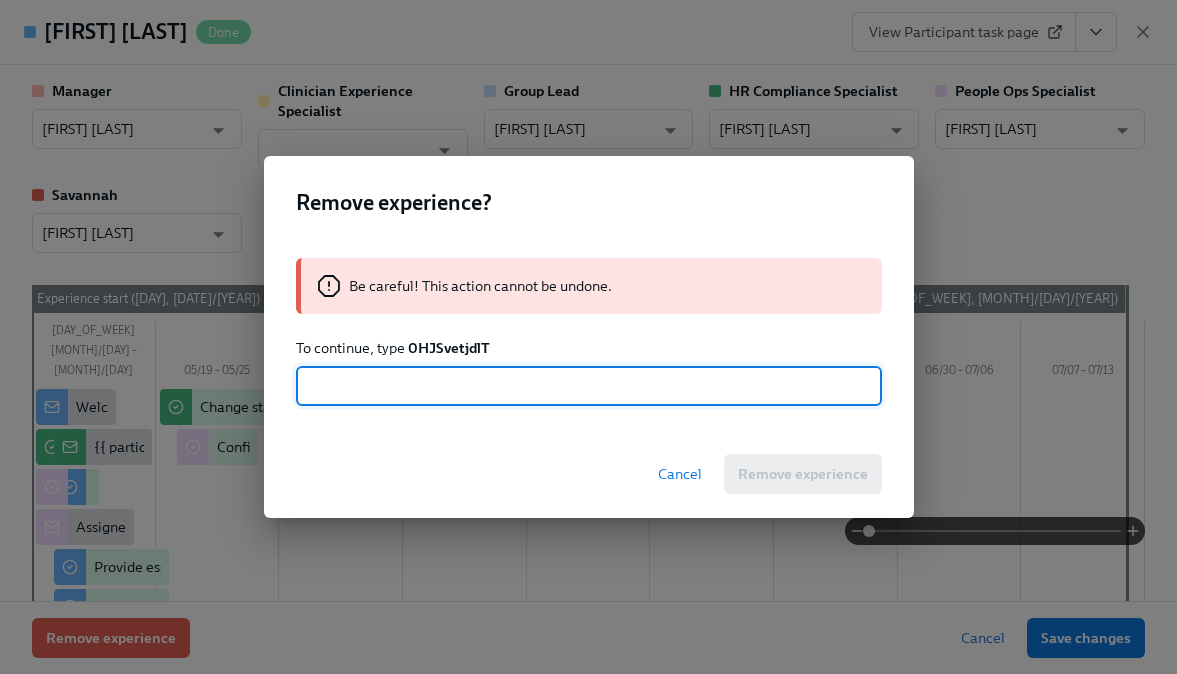 paste on "0HJSvetjdlT" 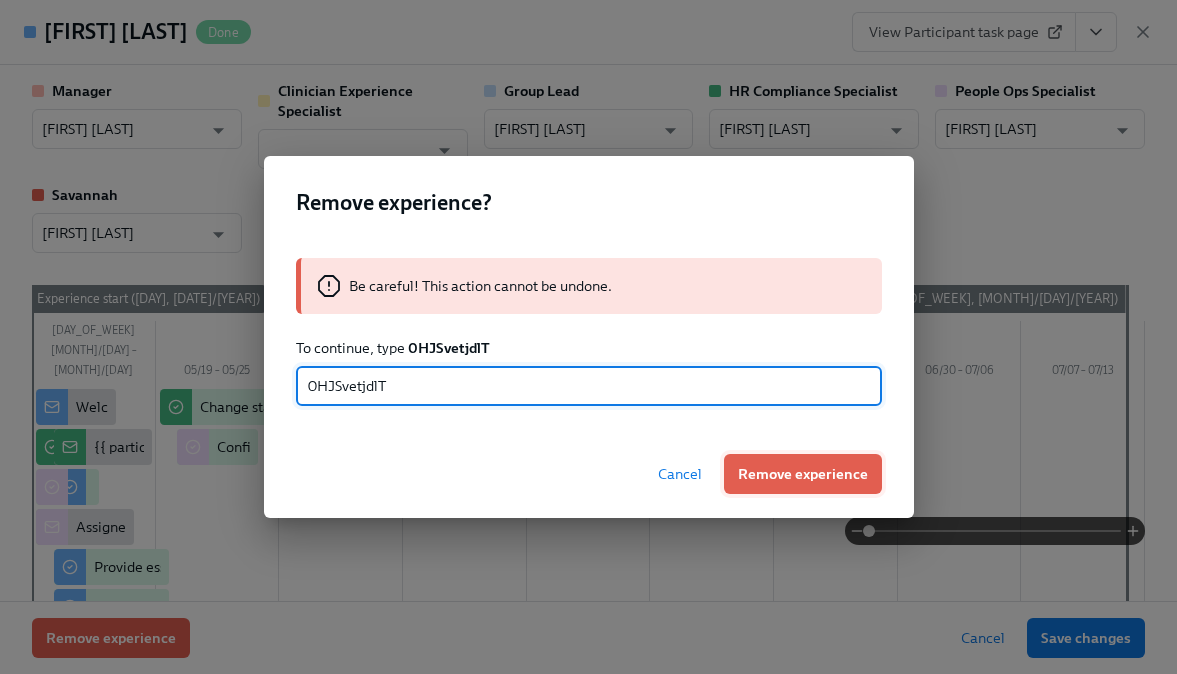type on "0HJSvetjdlT" 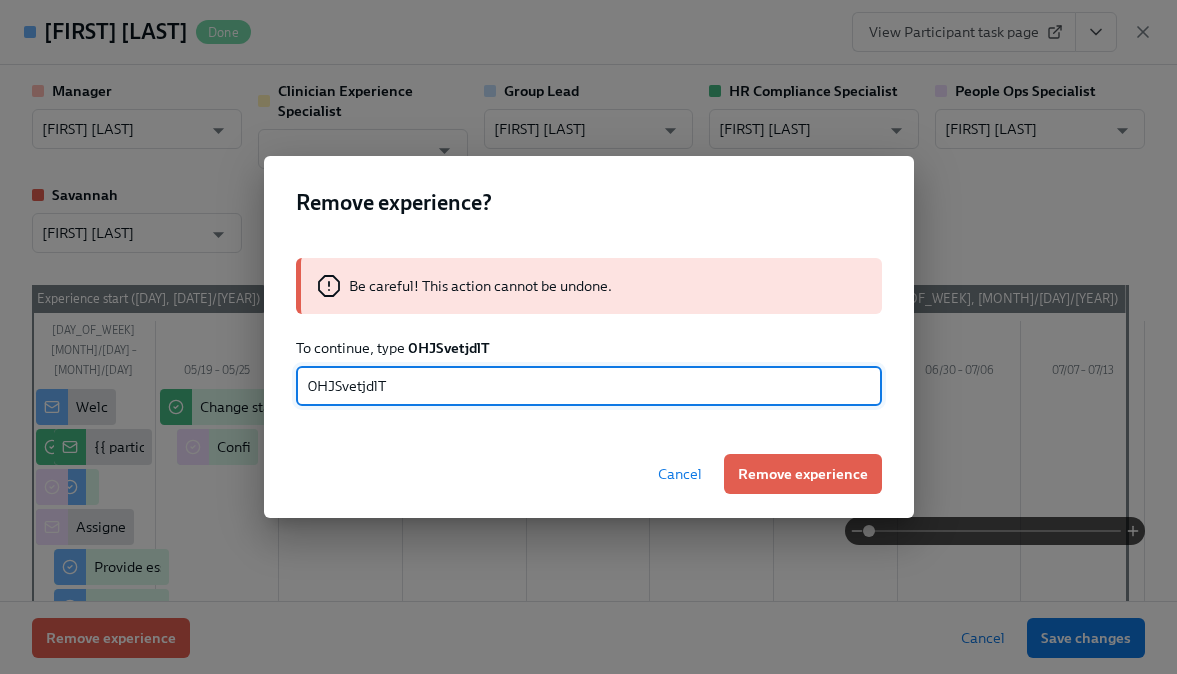 click on "Remove experience" at bounding box center (803, 474) 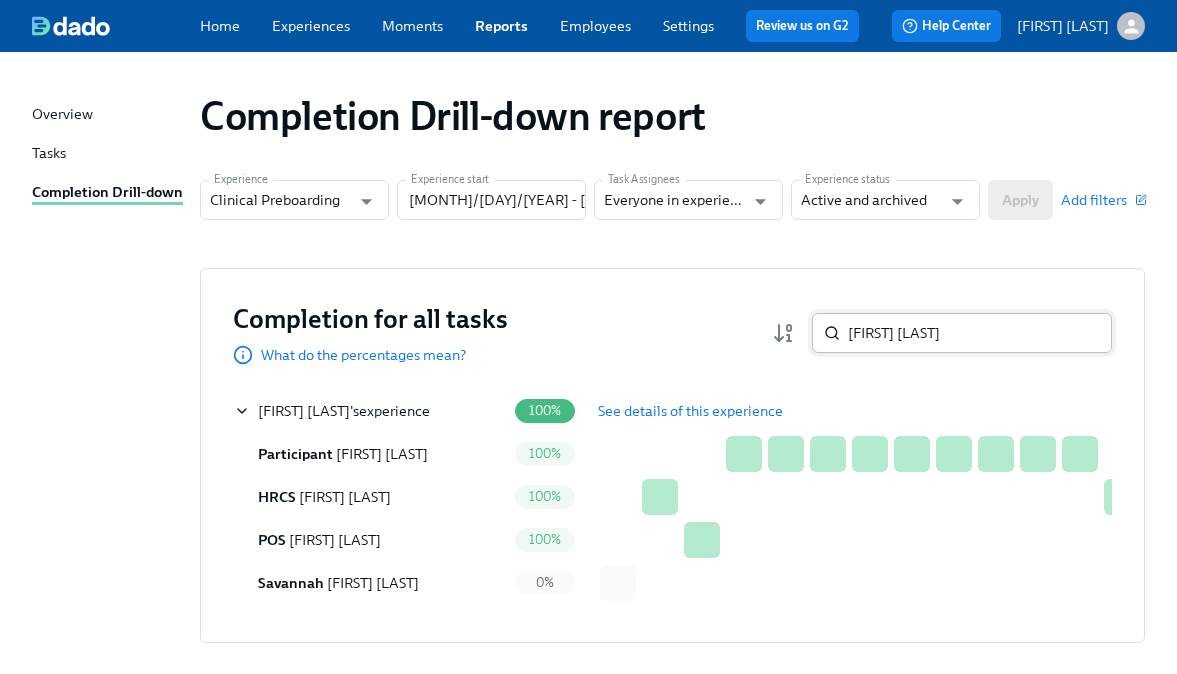 click on "[FIRST] [LAST]" at bounding box center (980, 333) 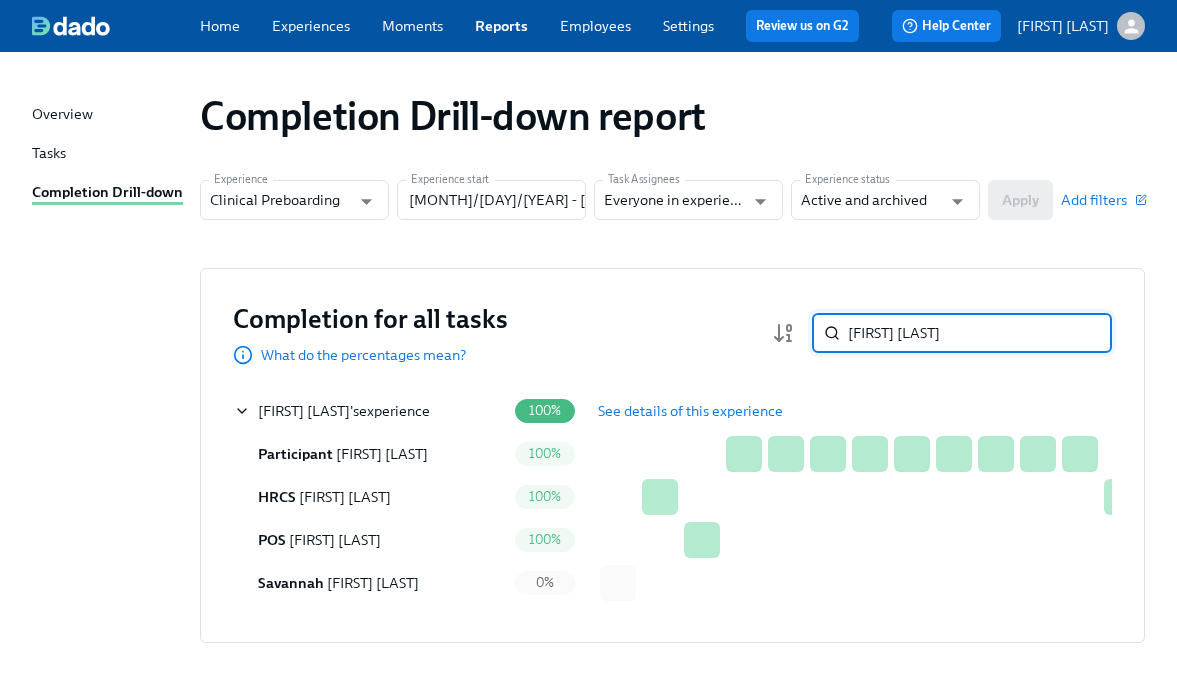 paste on "[FIRST] [LAST]" 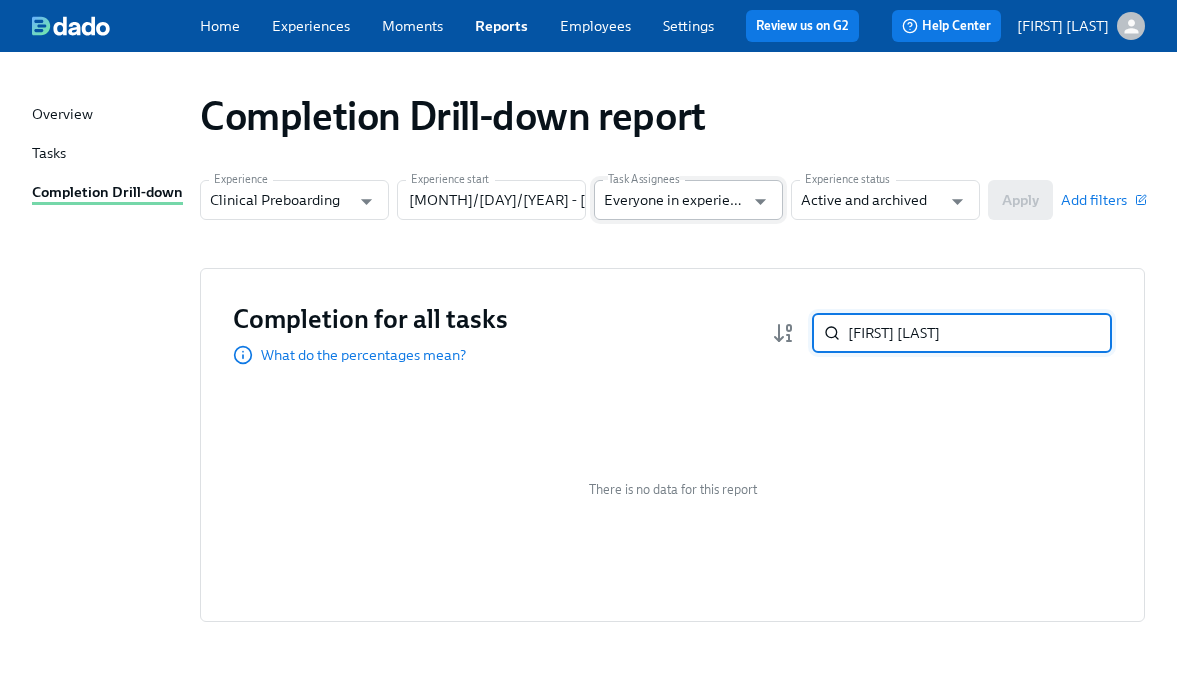 paste on "[FIRST] [LAST]" 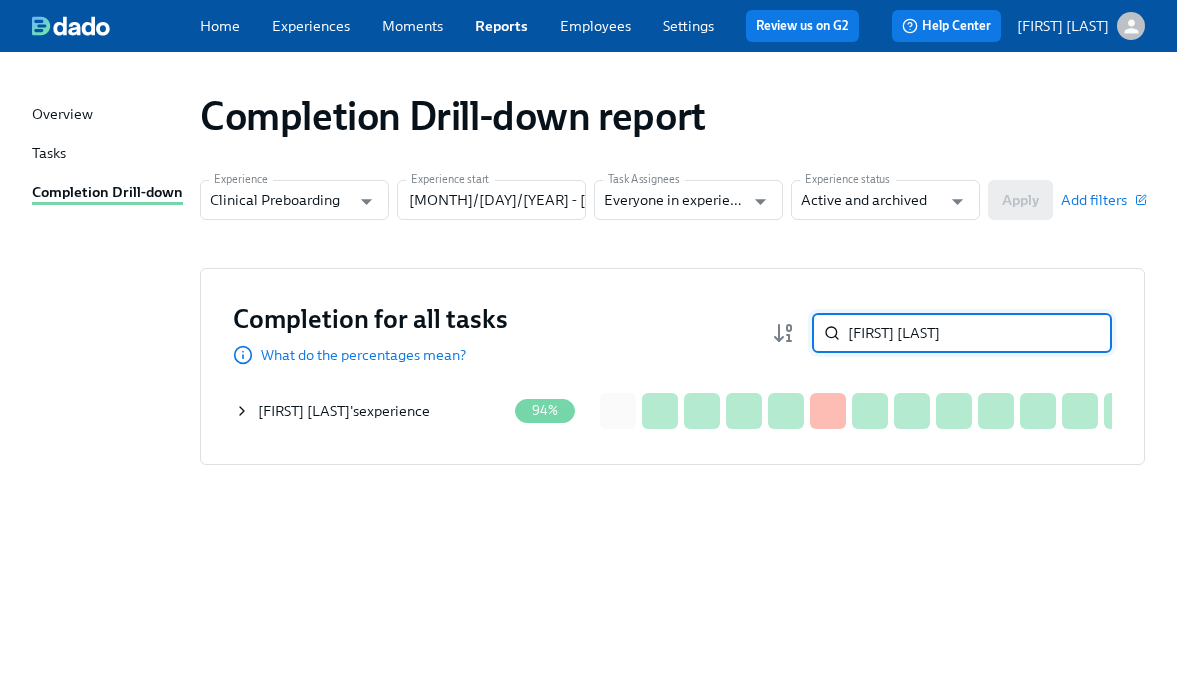 type on "[FIRST] [LAST]" 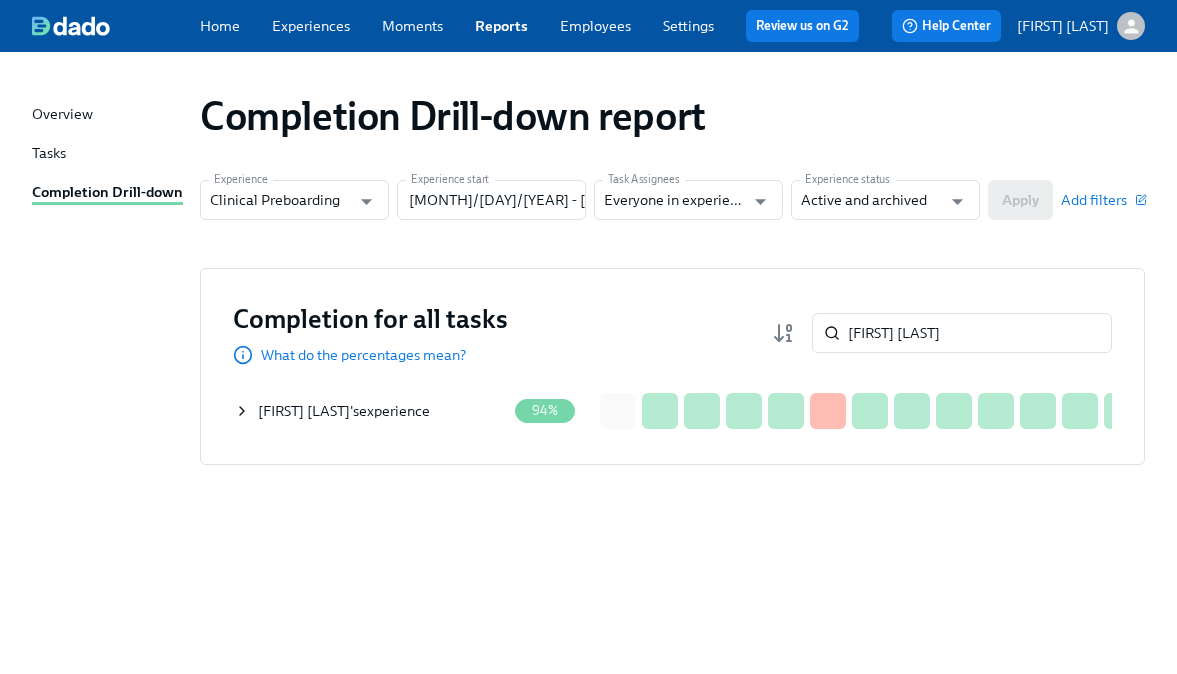 click 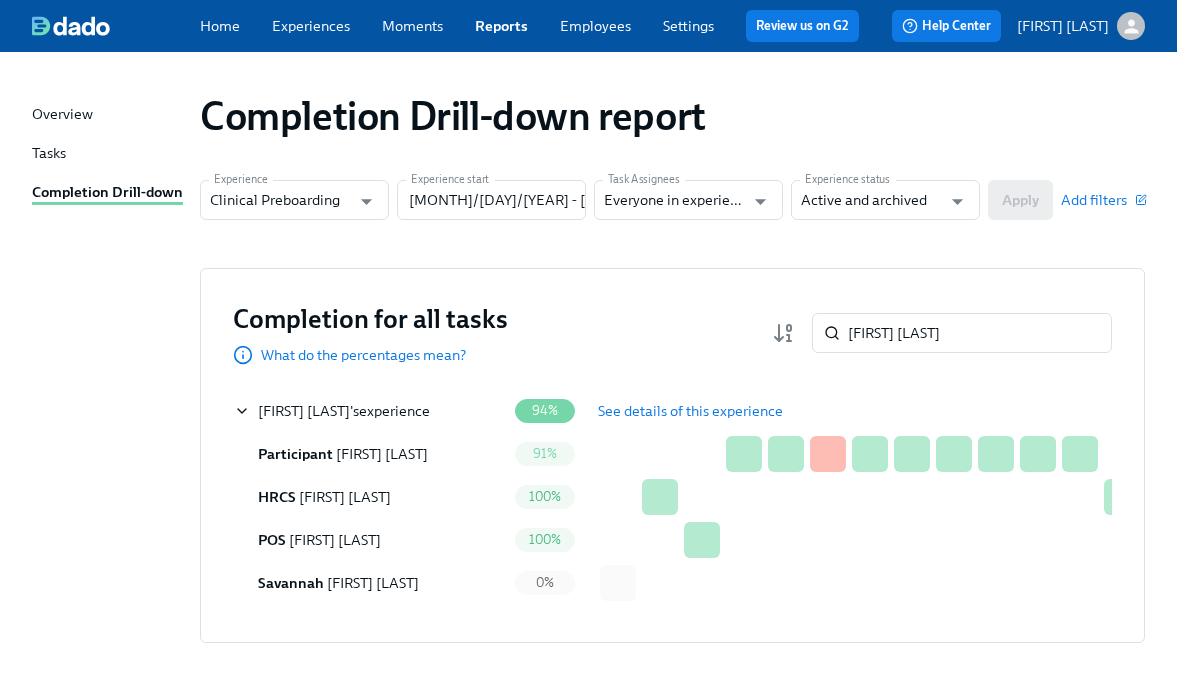 click on "See details of this experience" at bounding box center [690, 411] 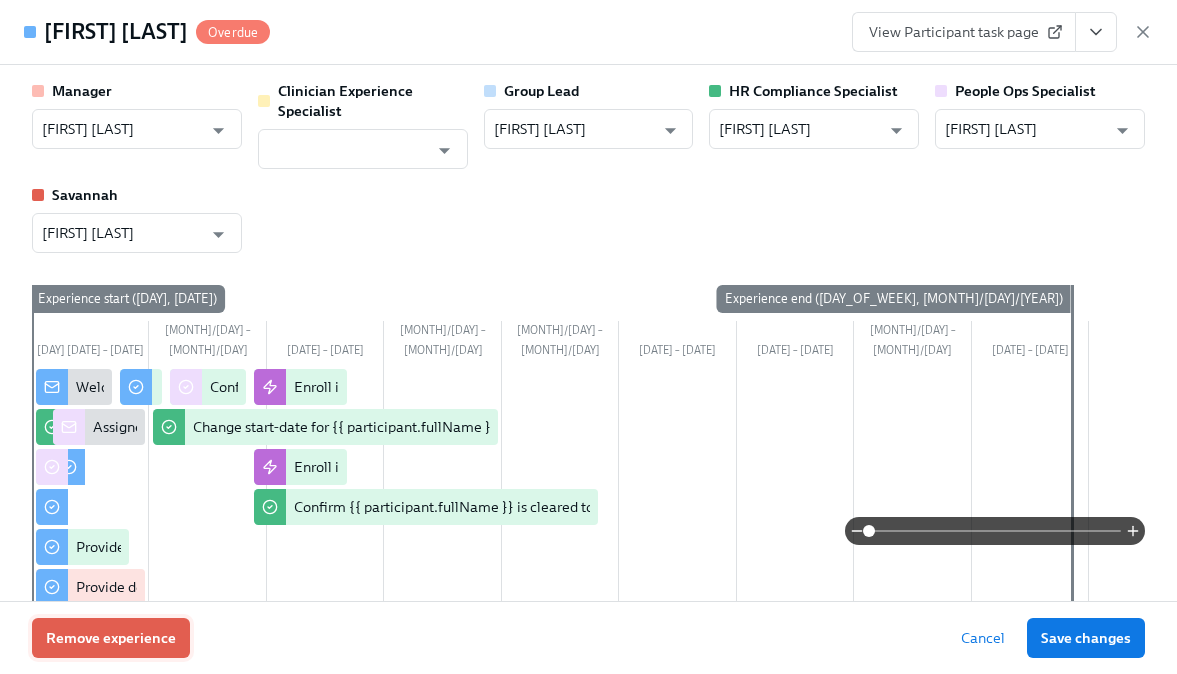 click on "Remove experience" at bounding box center (111, 638) 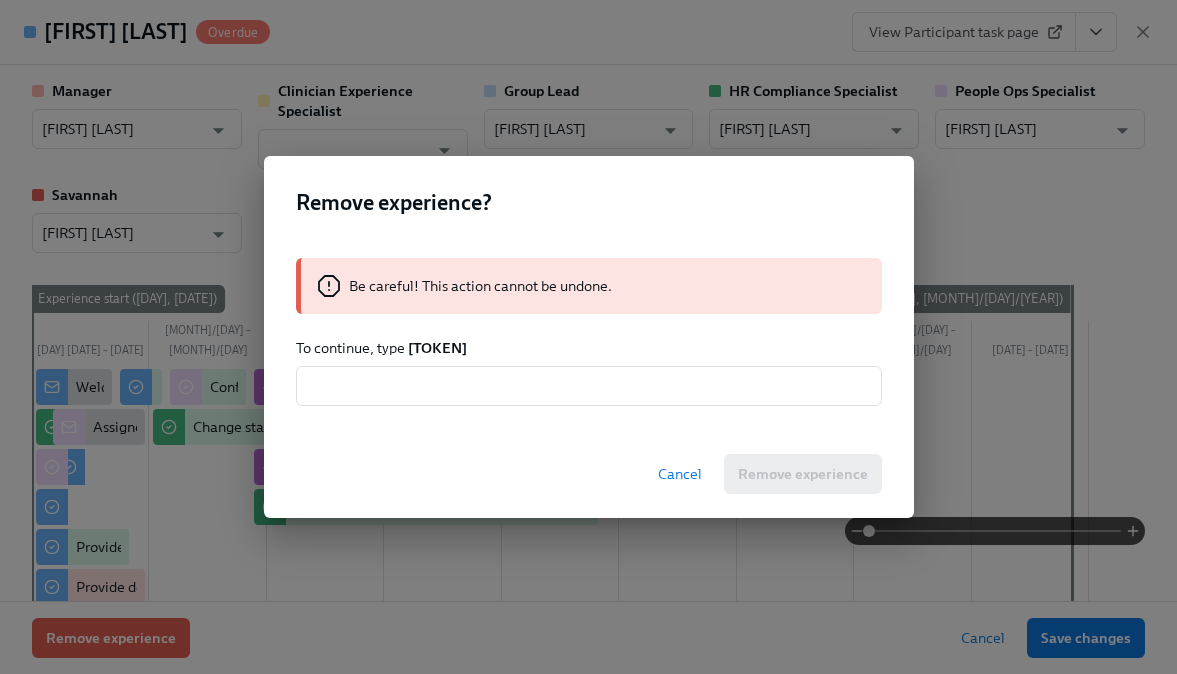 click on "[TOKEN]" at bounding box center [437, 348] 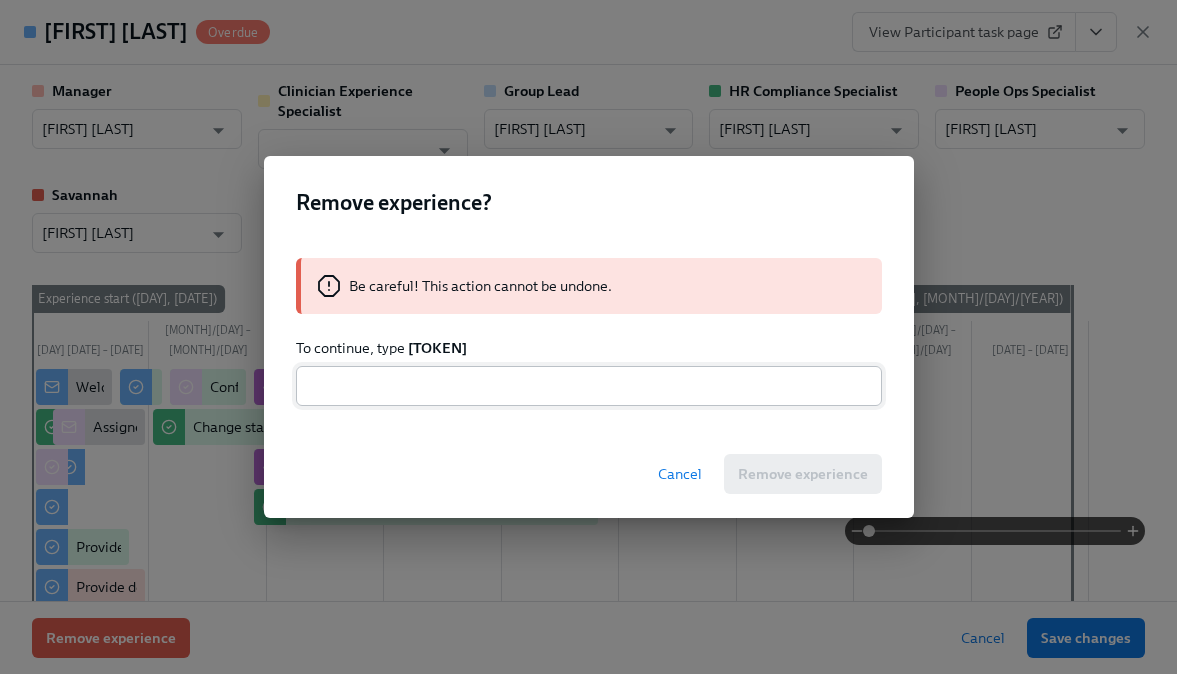 click at bounding box center (589, 386) 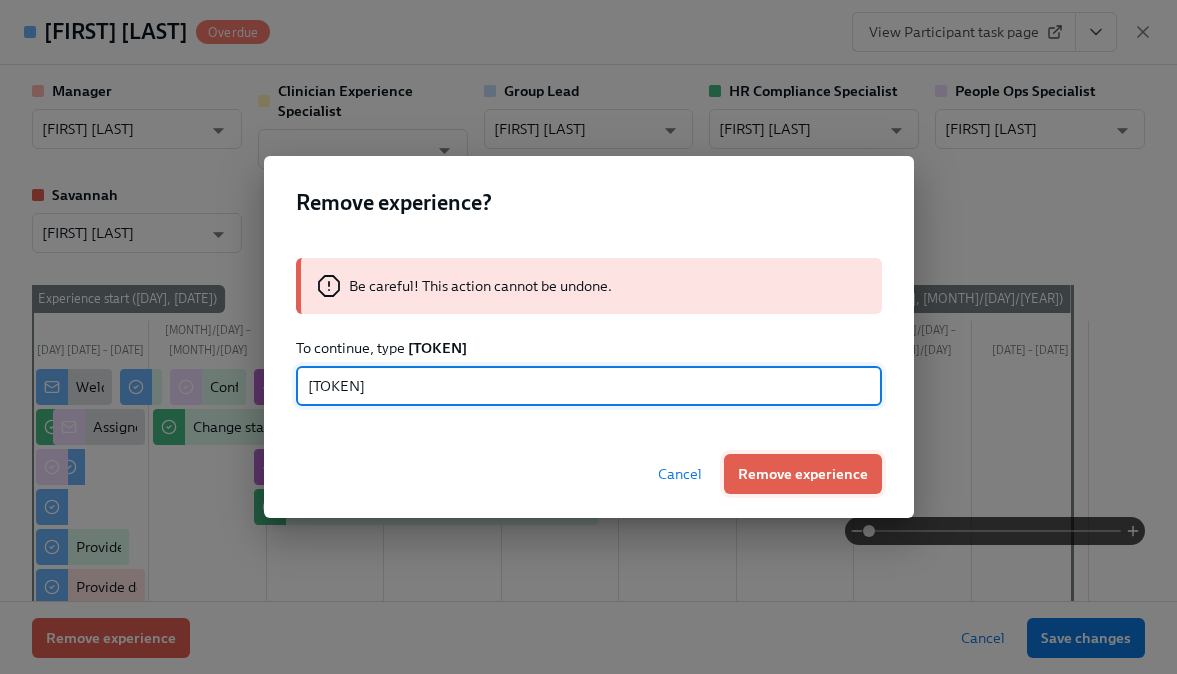 type on "[TOKEN]" 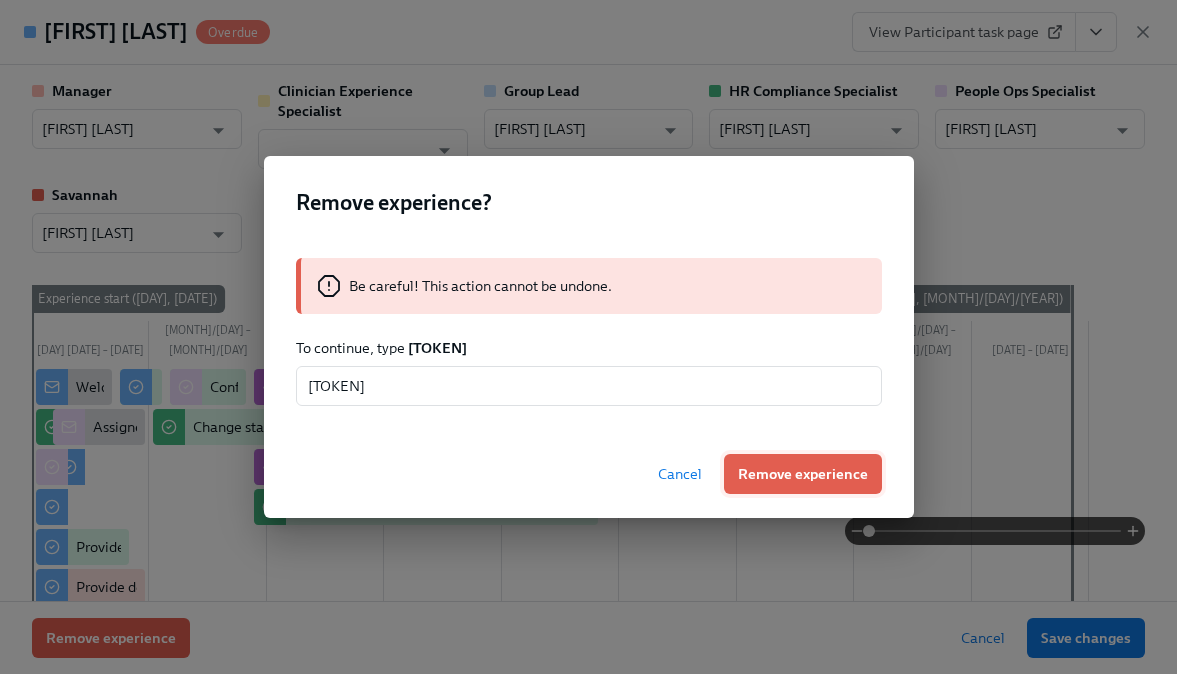 click on "Remove experience" at bounding box center (803, 474) 